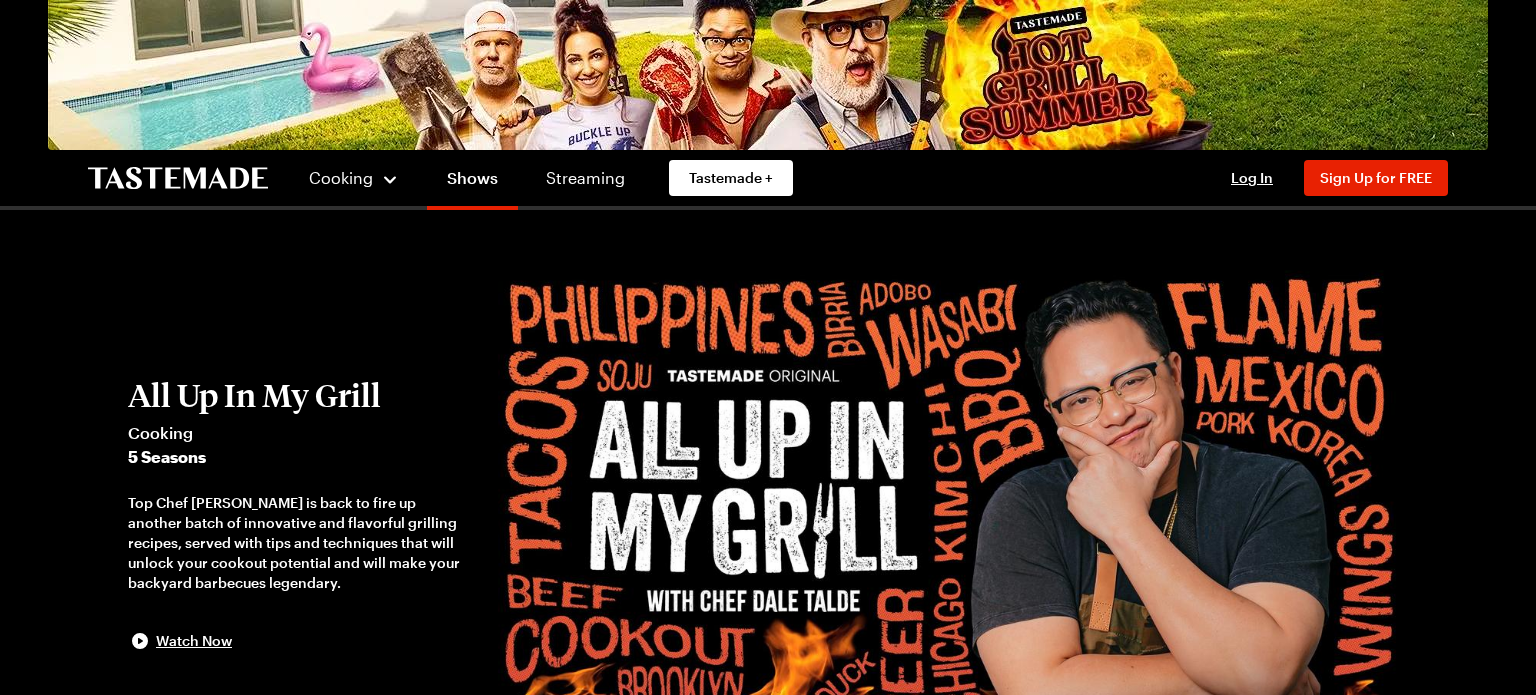 scroll, scrollTop: 0, scrollLeft: 0, axis: both 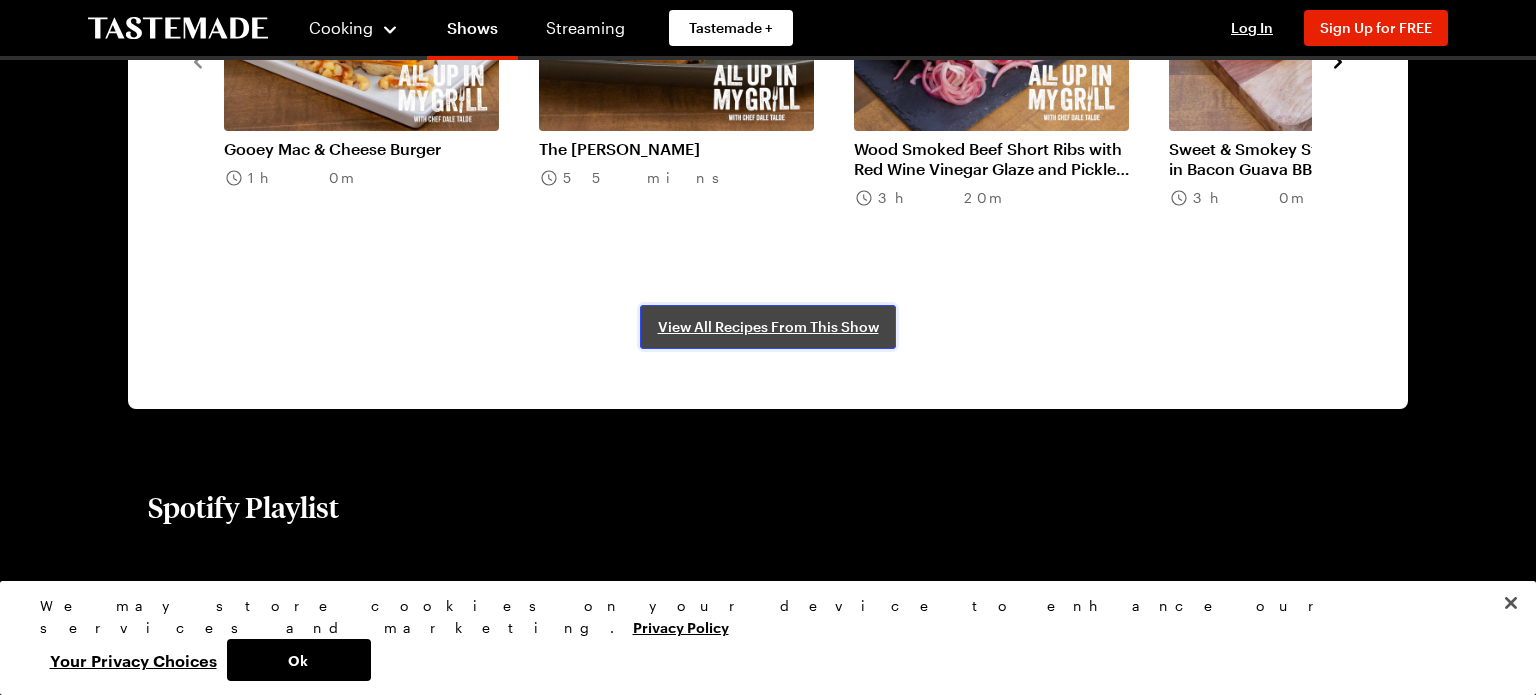 click on "View All Recipes From This Show" at bounding box center (768, 327) 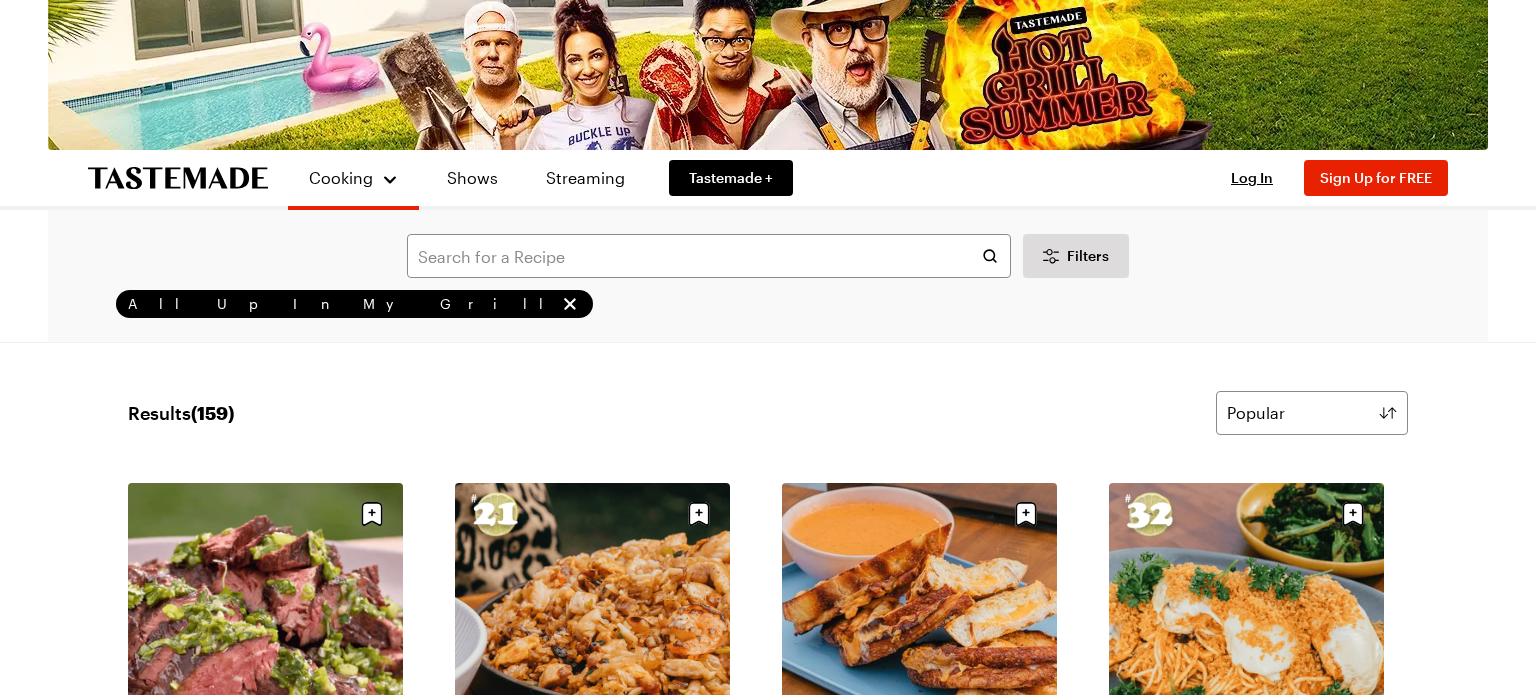 scroll, scrollTop: 0, scrollLeft: 0, axis: both 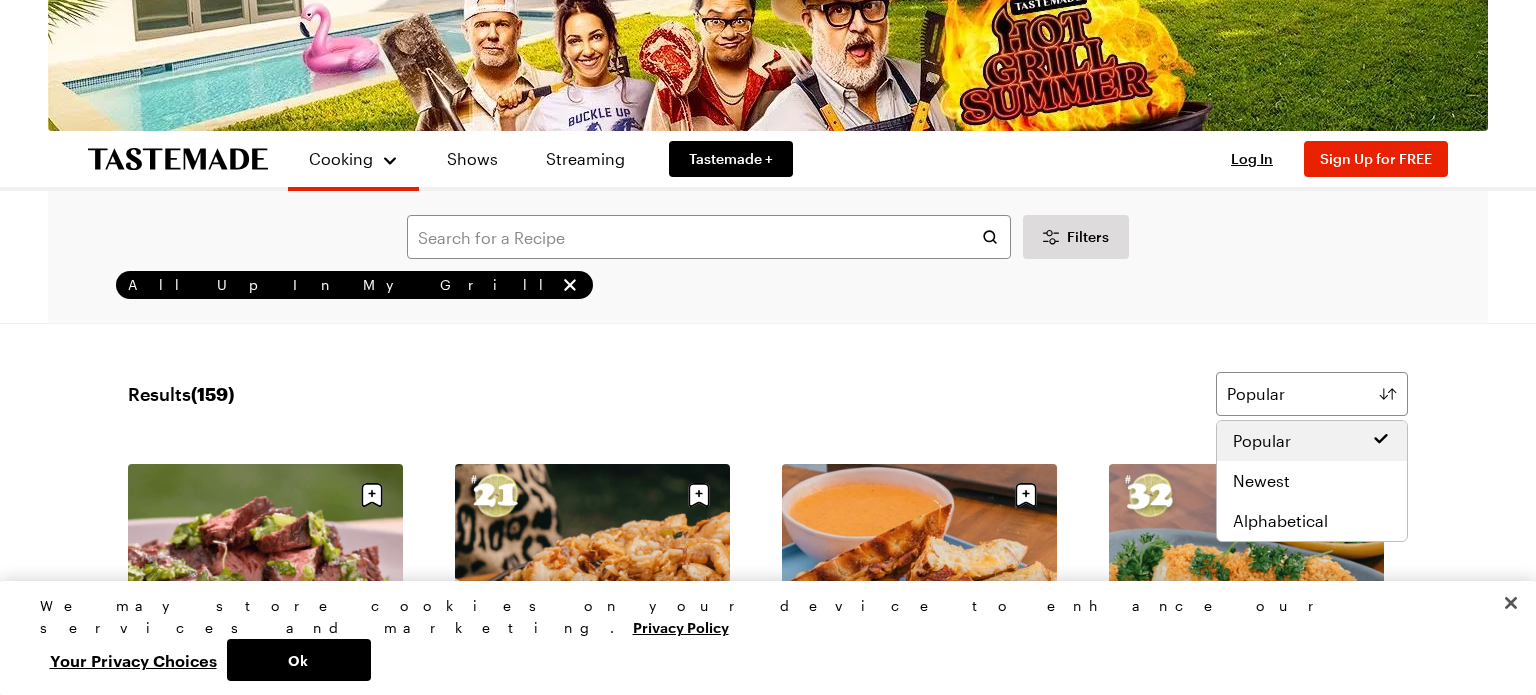 click on "Cooking Shows Streaming Tastemade + Log In Sign Up Log In Sign Up for FREE Filters All Up In My Grill Search Results  ( 159 ) Popular Load More Hanger Steak with Salsa Verde (1) 25 mins Supreme Fried Rice with Shrimp, Chicken, Bacon, Pickled Raisins & Jalapenos 40 mins Grilled Cheese with Roasted Tomato Soup 30 mins Grilled Chicken Parmesan 50 mins Beef and Shrimp Kabobs 20 mins Chicago-Style Tavern Pie with Sausage, Onion, and Ranch Dressing 5h 50m Huli Huli Chicken with Charred Pineapple & Scallion (3) 2h 0m Spiced Apple Pancakes with Coconut Brown Butter Syrup (1) 35 mins Bananas Foster with Vanilla Ice Cream 30 mins NY Strip Steak with Roasted Onions & Poblanos 1h 40m Brisket Burger with Grilled Onions and Blue Cheese Sauce (1) 40 mins Maple Sausage, Egg, and Cheese Fried Rice (2) 25 mins Italian Beef Combo, Chili Crisp Cheese Sauce, Giardiniera (1) 8h 20m Black Pepper BBQ Shrimp Po’boy (2) 25 mins Angry Chicken (1) 1h 45m Detroit Style Pizza with Cheddar, Sausage, and Onion (1) 38 mins 1h 5m (1) (1)" at bounding box center [768, 2026] 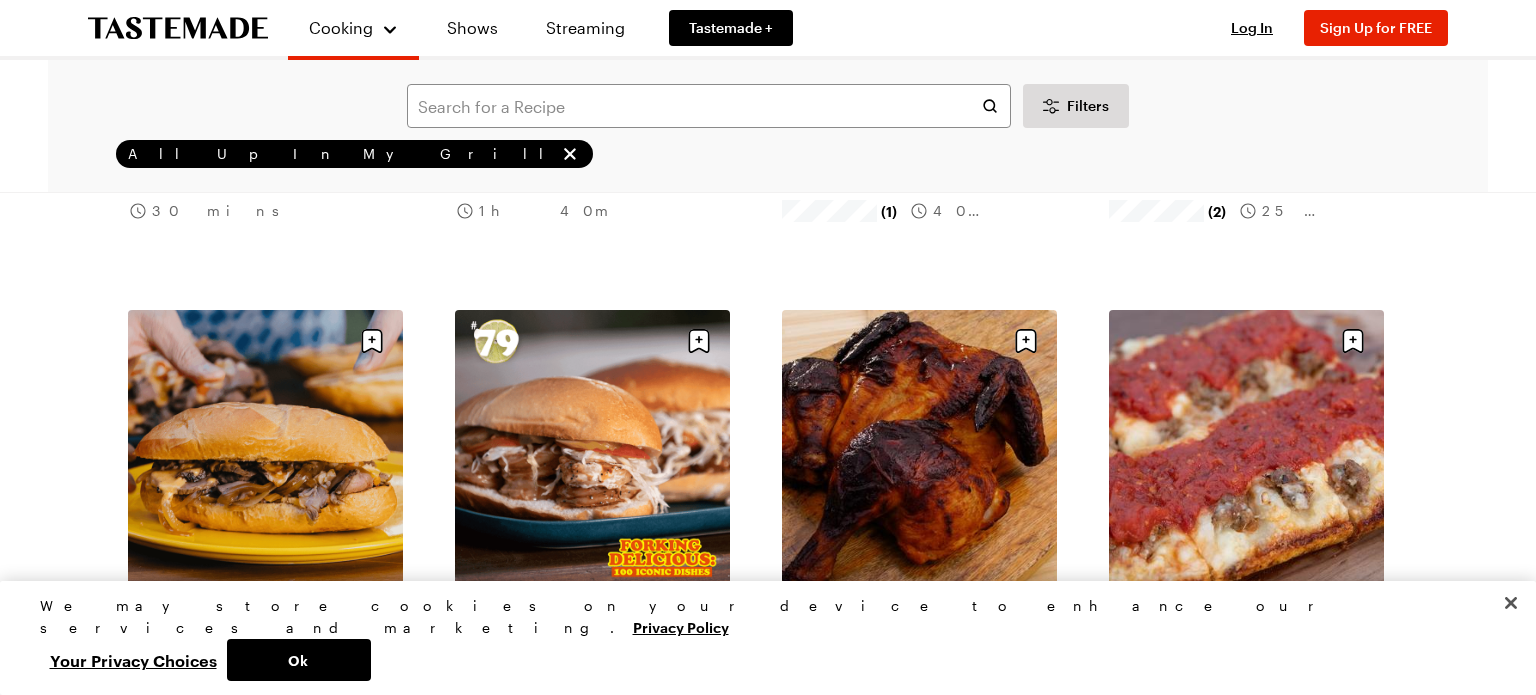 scroll, scrollTop: 1497, scrollLeft: 0, axis: vertical 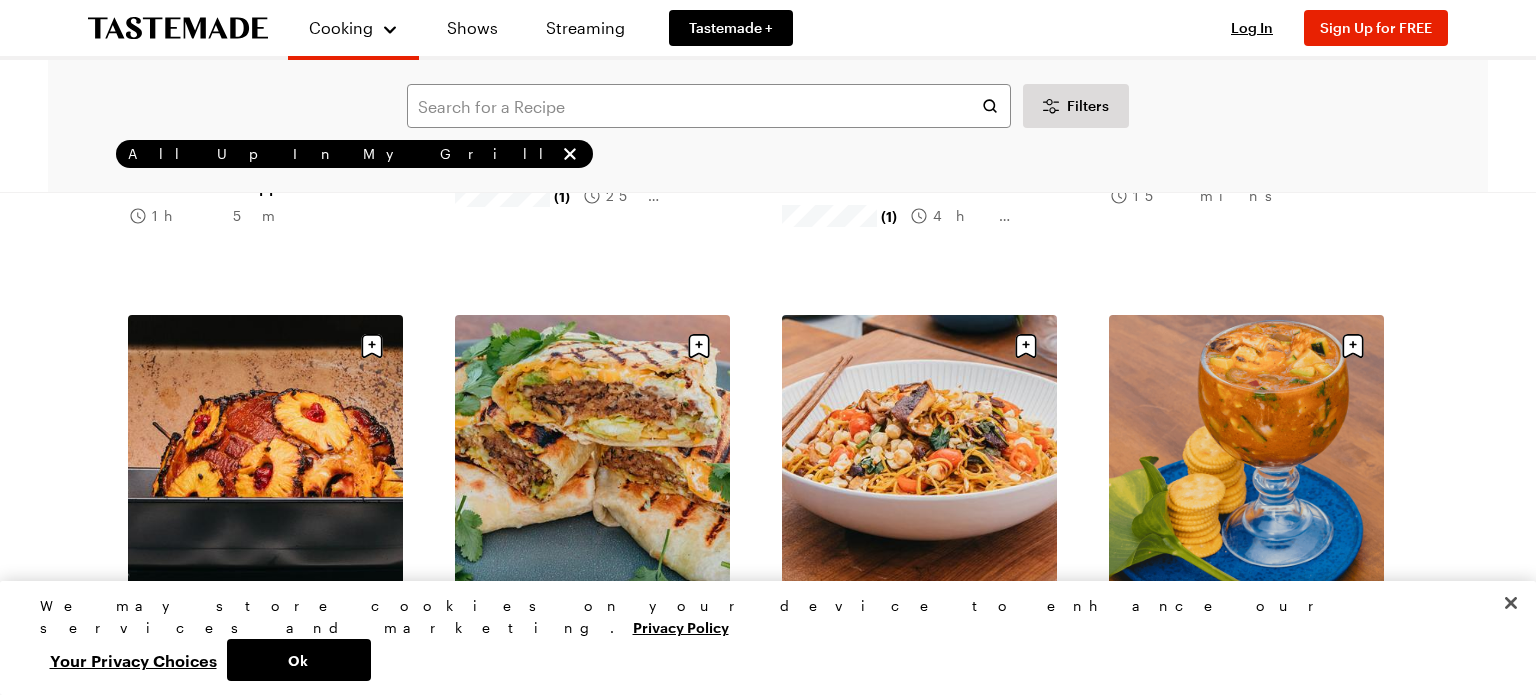 click on "Results  ( 159 ) Popular Load More Hanger Steak with Salsa Verde (1) 25 mins Supreme Fried Rice with Shrimp, Chicken, Bacon, Pickled Raisins & Jalapenos 40 mins Grilled Cheese with Roasted Tomato Soup 30 mins Grilled Chicken Parmesan 50 mins Beef and Shrimp Kabobs 20 mins Chicago-Style Tavern Pie with Sausage, Onion, and Ranch Dressing 5h 50m Huli Huli Chicken with Charred Pineapple & Scallion (3) 2h 0m Spiced Apple Pancakes with Coconut Brown Butter Syrup (1) 35 mins Bananas Foster with Vanilla Ice Cream 30 mins NY Strip Steak with Roasted Onions & Poblanos 1h 40m Brisket Burger with Grilled Onions and Blue Cheese Sauce (1) 40 mins Maple Sausage, Egg, and Cheese Fried Rice (2) 25 mins Italian Beef Combo, Chili Crisp Cheese Sauce, Giardiniera (1) 8h 20m Black Pepper BBQ Shrimp Po’boy (2) 25 mins Angry Chicken (1) 1h 45m Detroit Style Pizza with Cheddar, Sausage, and Onion (1) 38 mins Grilled Pizza Pocket with Pepperoni & Pickled Chili Peppers 1h 5m Hawaiian Mac Salad (1) 25 mins (1) 4h 25m 15 mins (1) (2)" at bounding box center [768, -339] 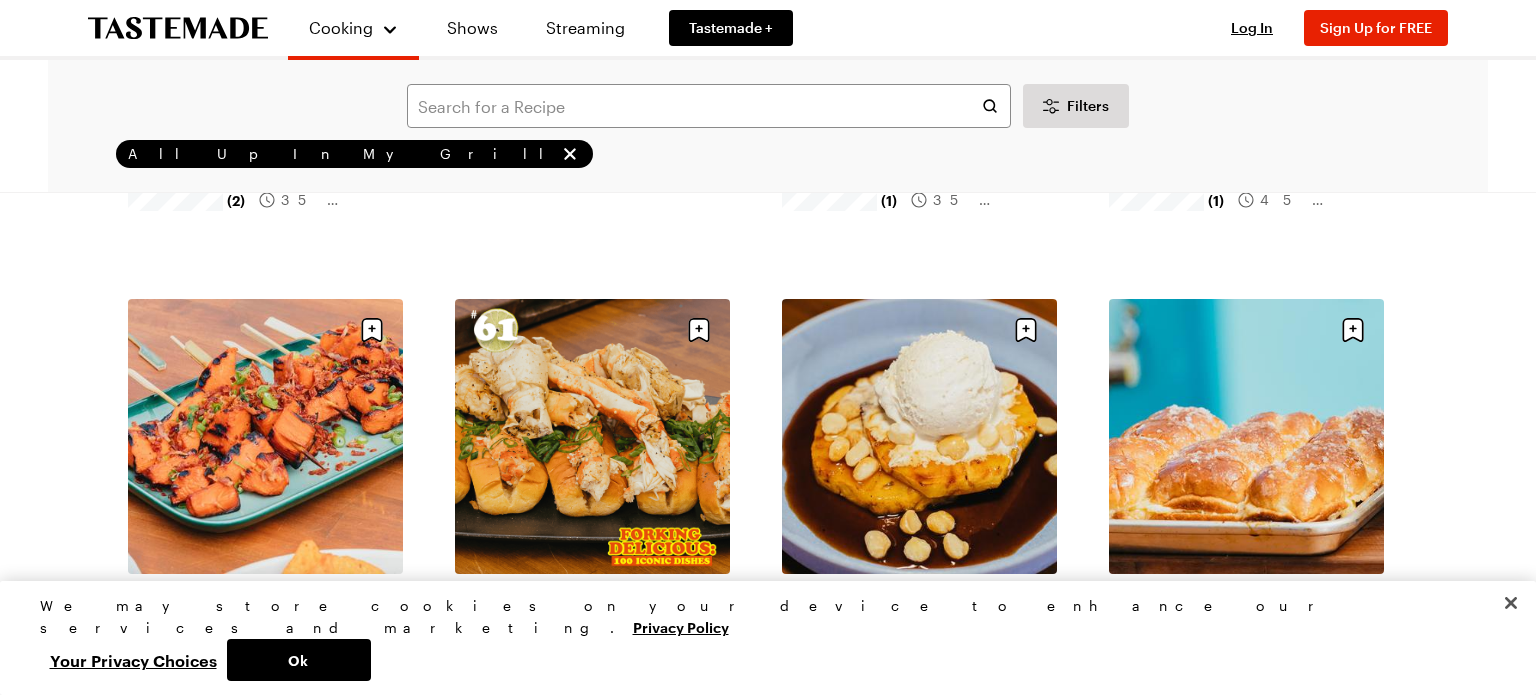 scroll, scrollTop: 5036, scrollLeft: 0, axis: vertical 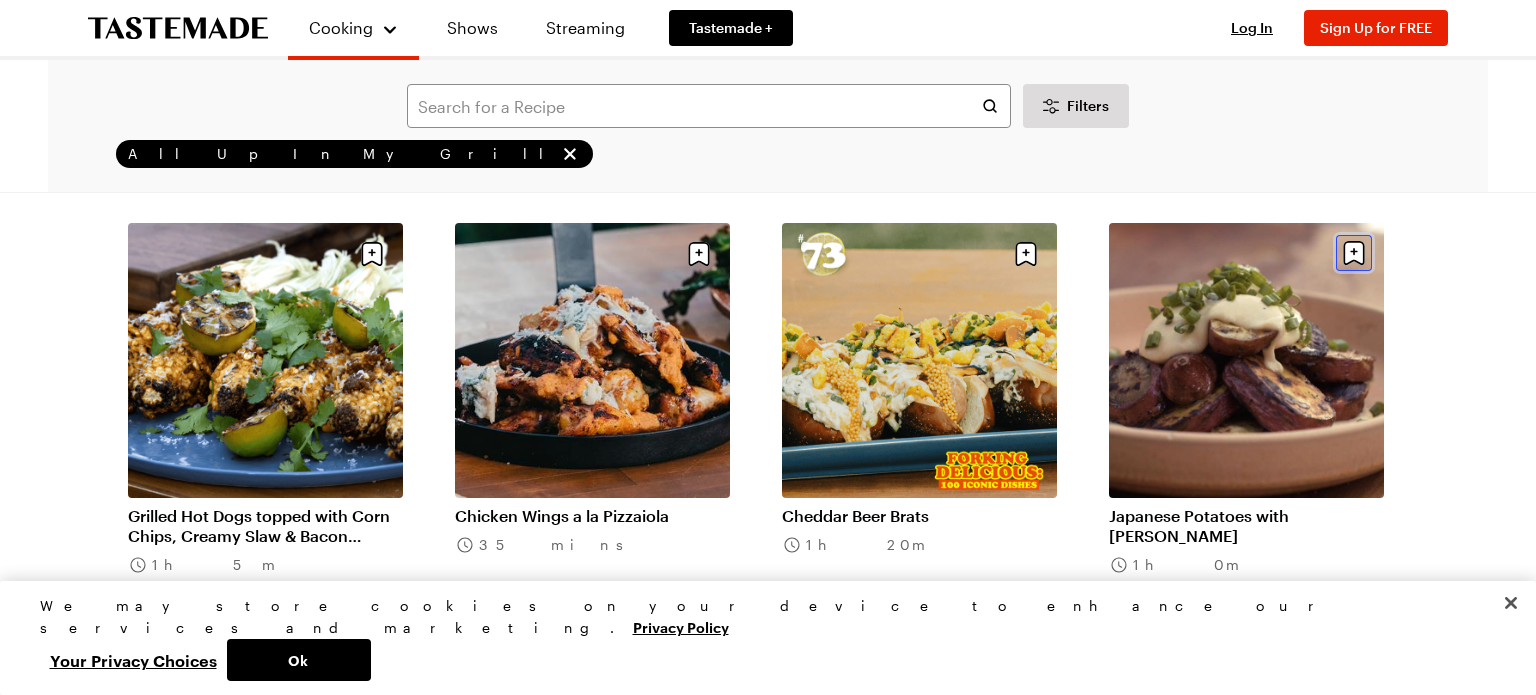 click 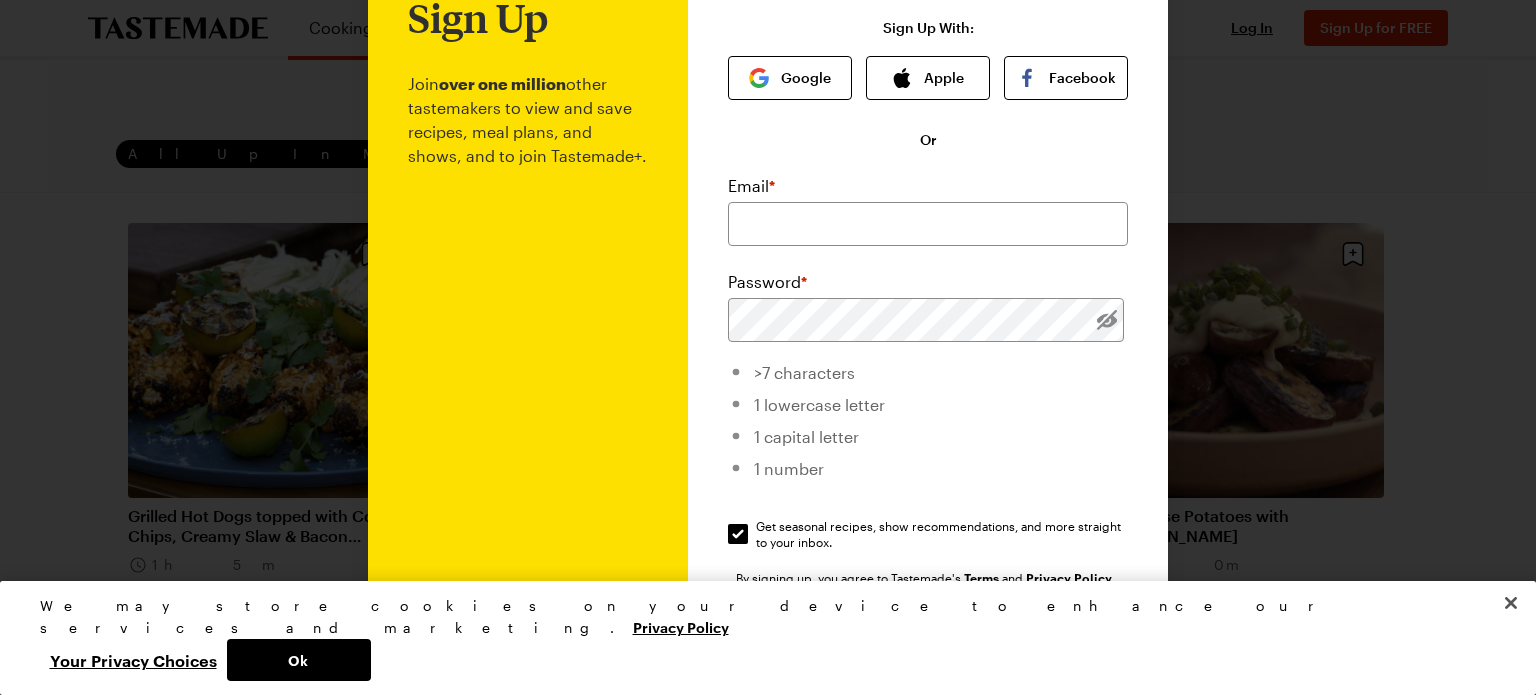 scroll, scrollTop: 0, scrollLeft: 0, axis: both 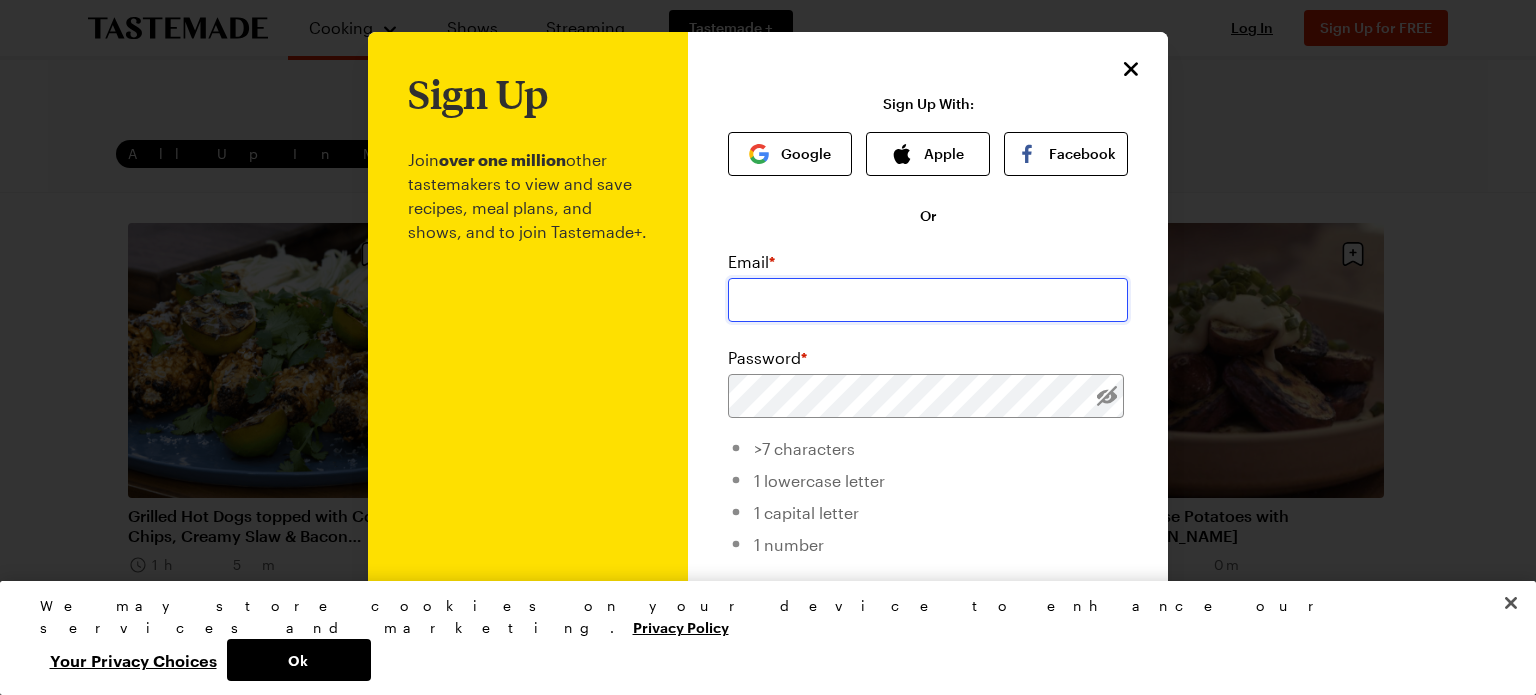 click at bounding box center [928, 300] 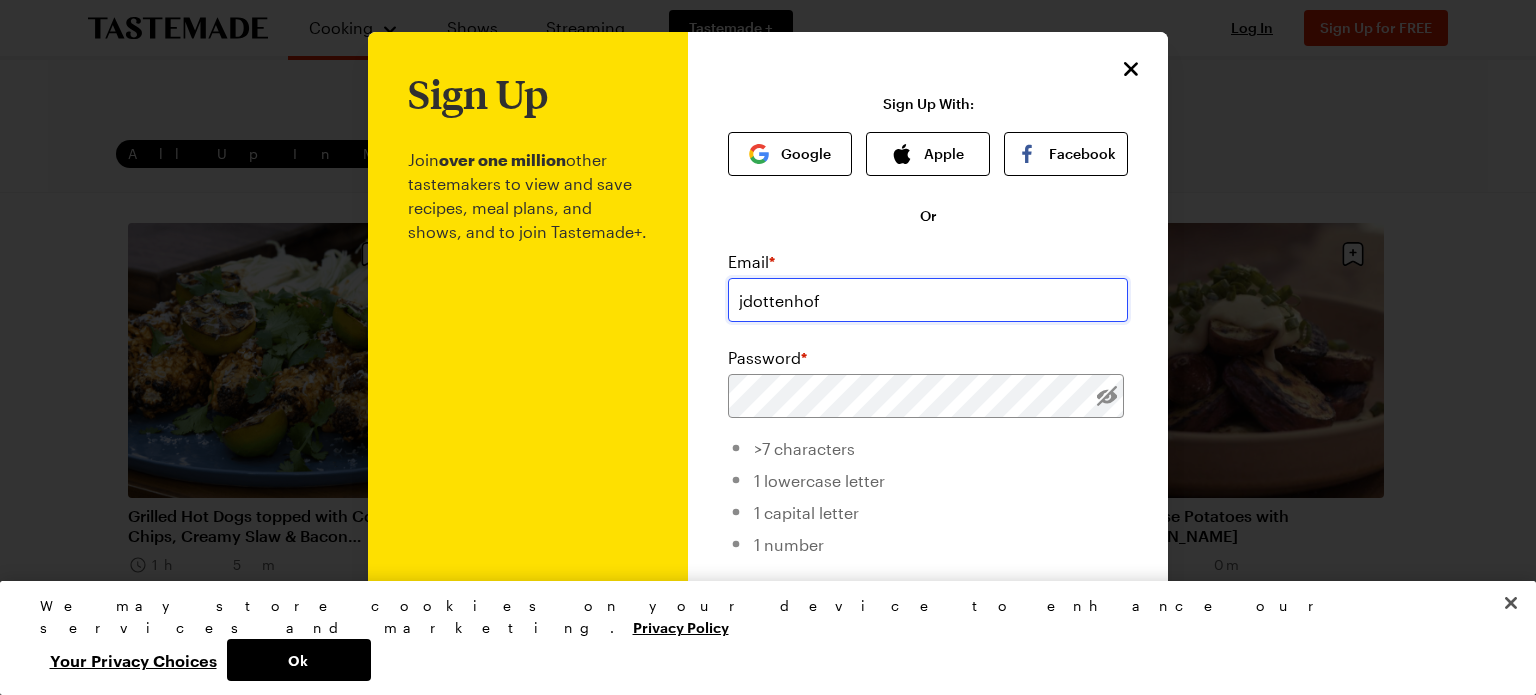 type on "jdottenhoff" 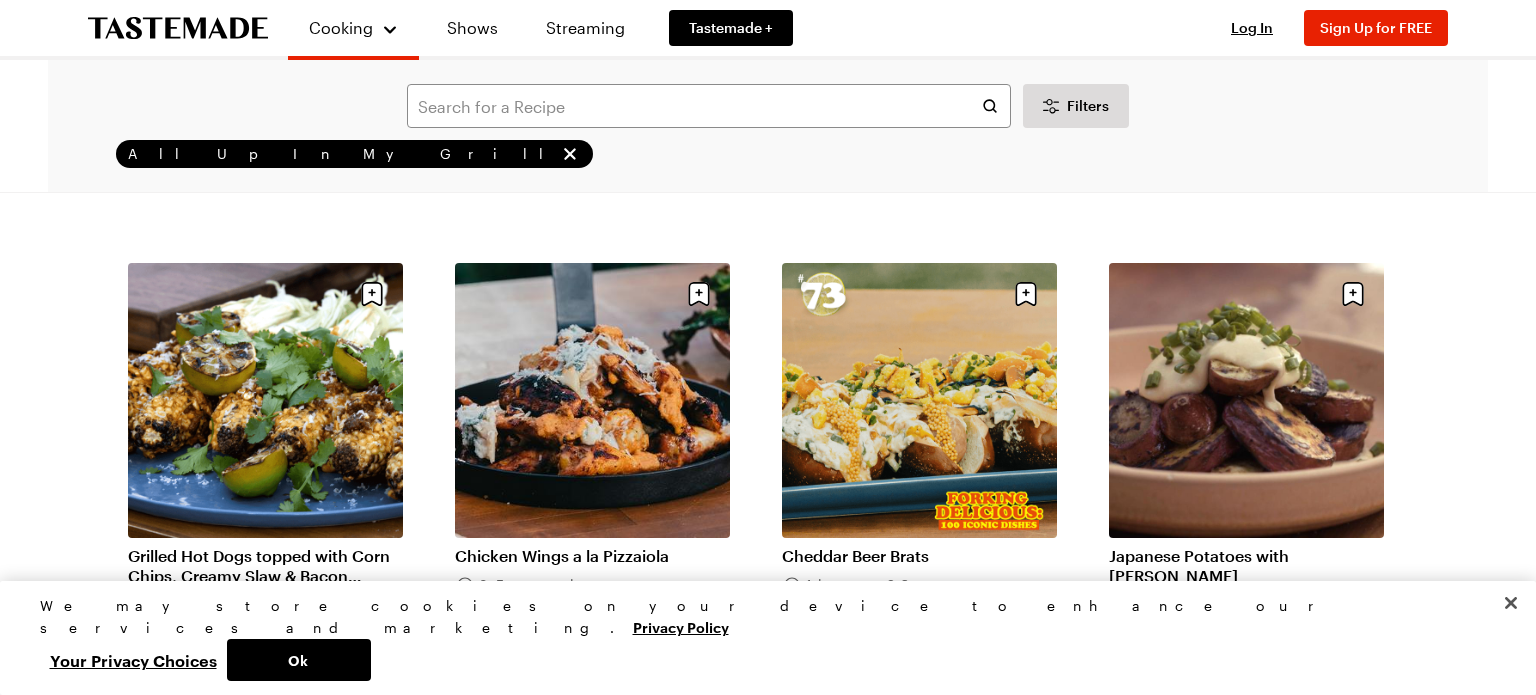 scroll, scrollTop: 7272, scrollLeft: 0, axis: vertical 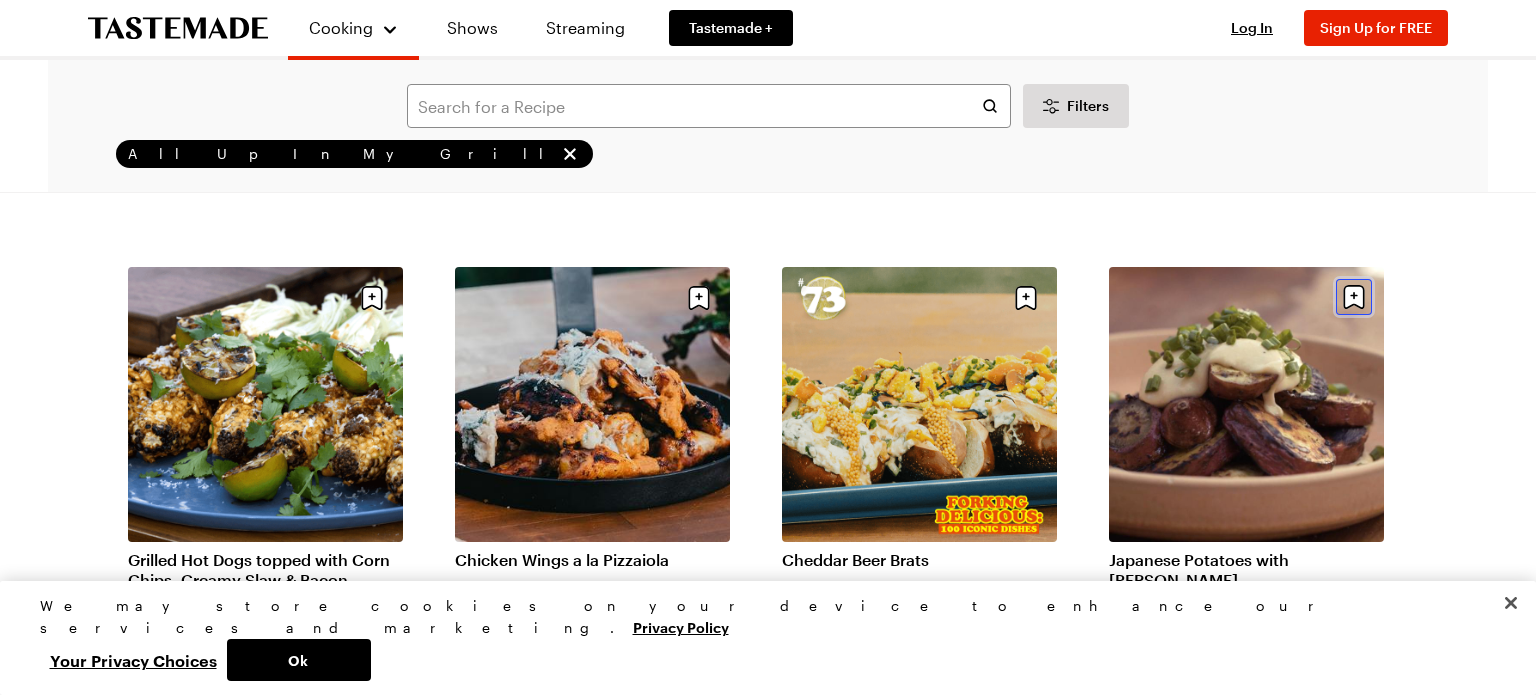 click 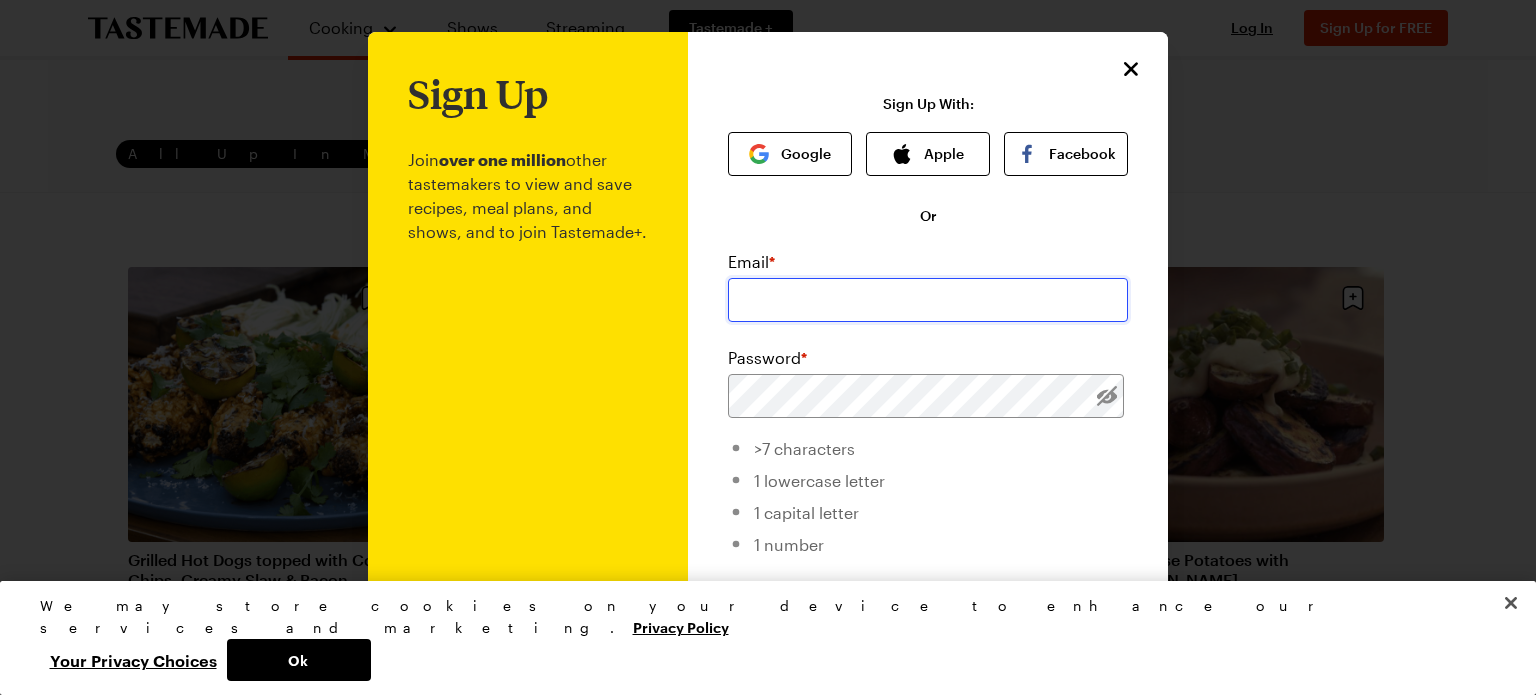 click at bounding box center [928, 300] 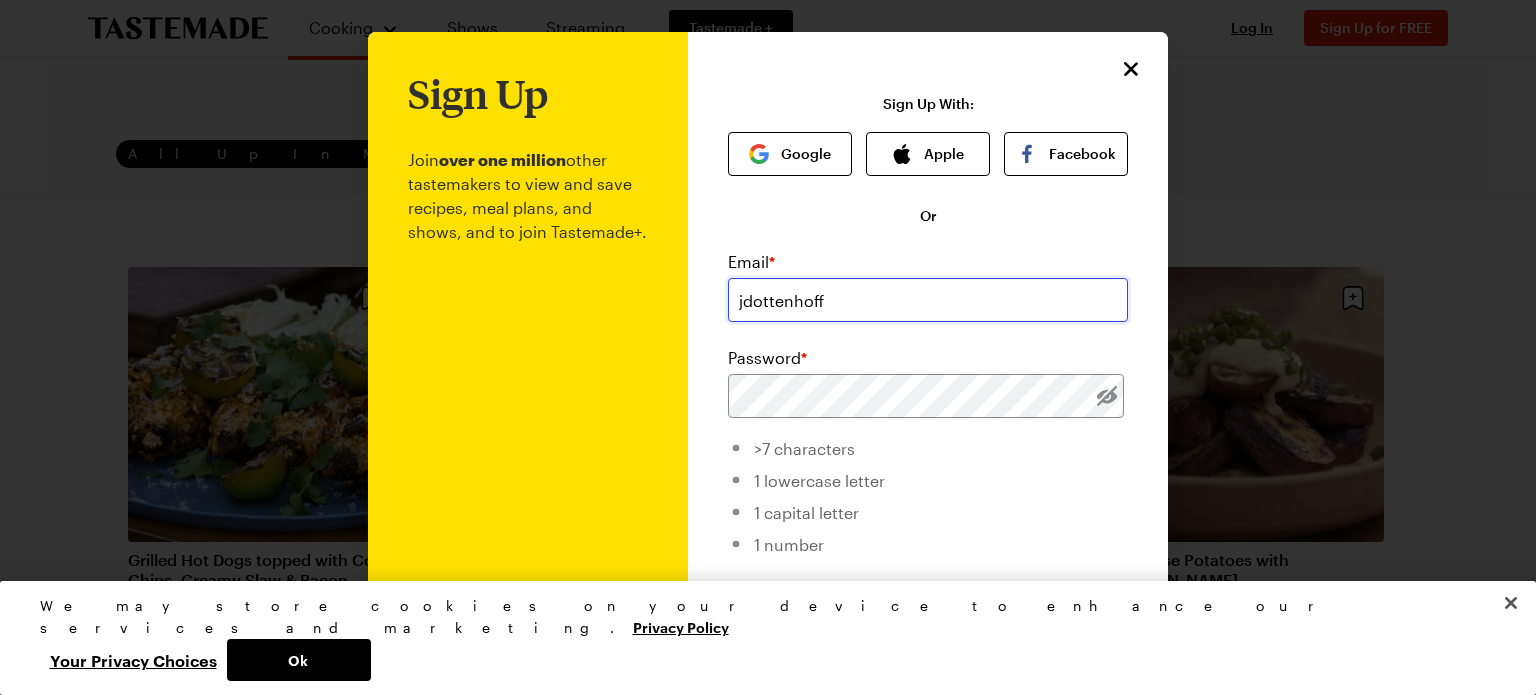 type on "jdottenhoff@gmail.com" 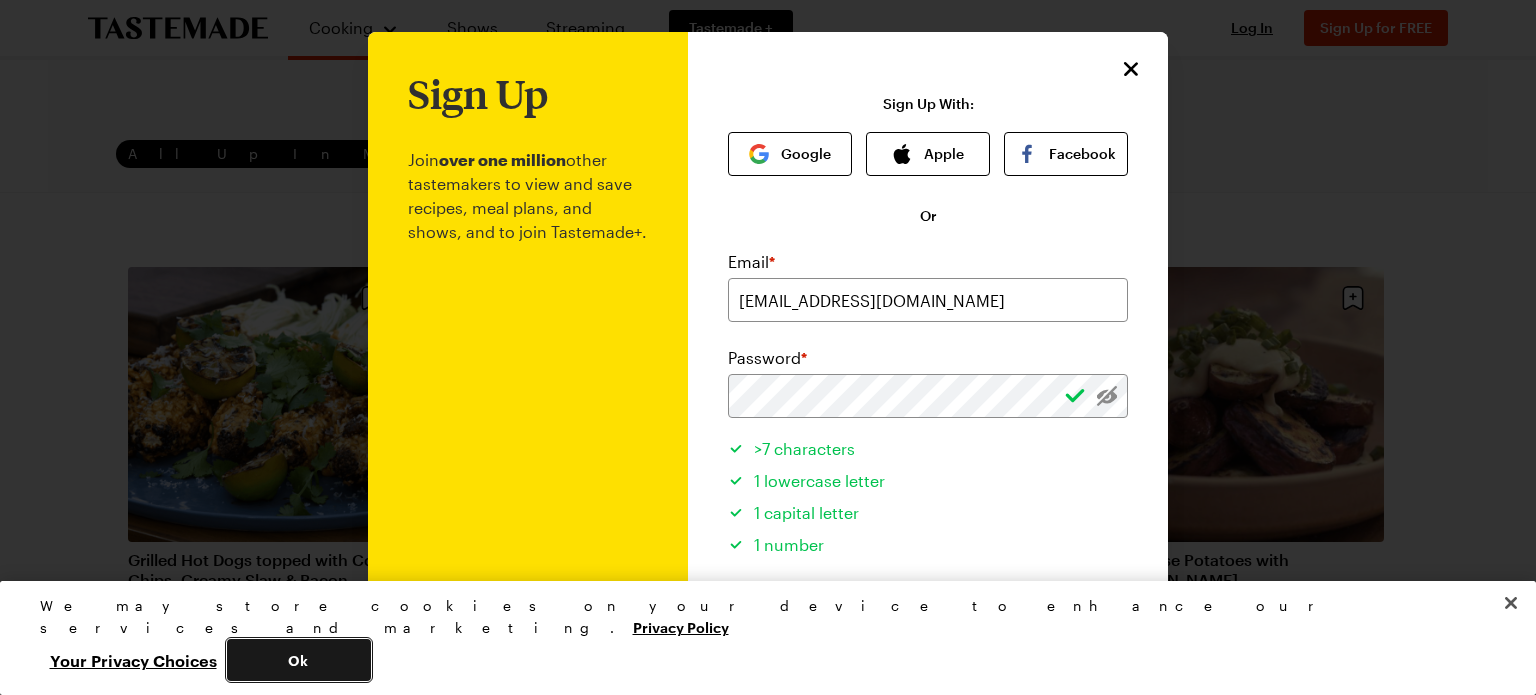 click on "Ok" at bounding box center (299, 660) 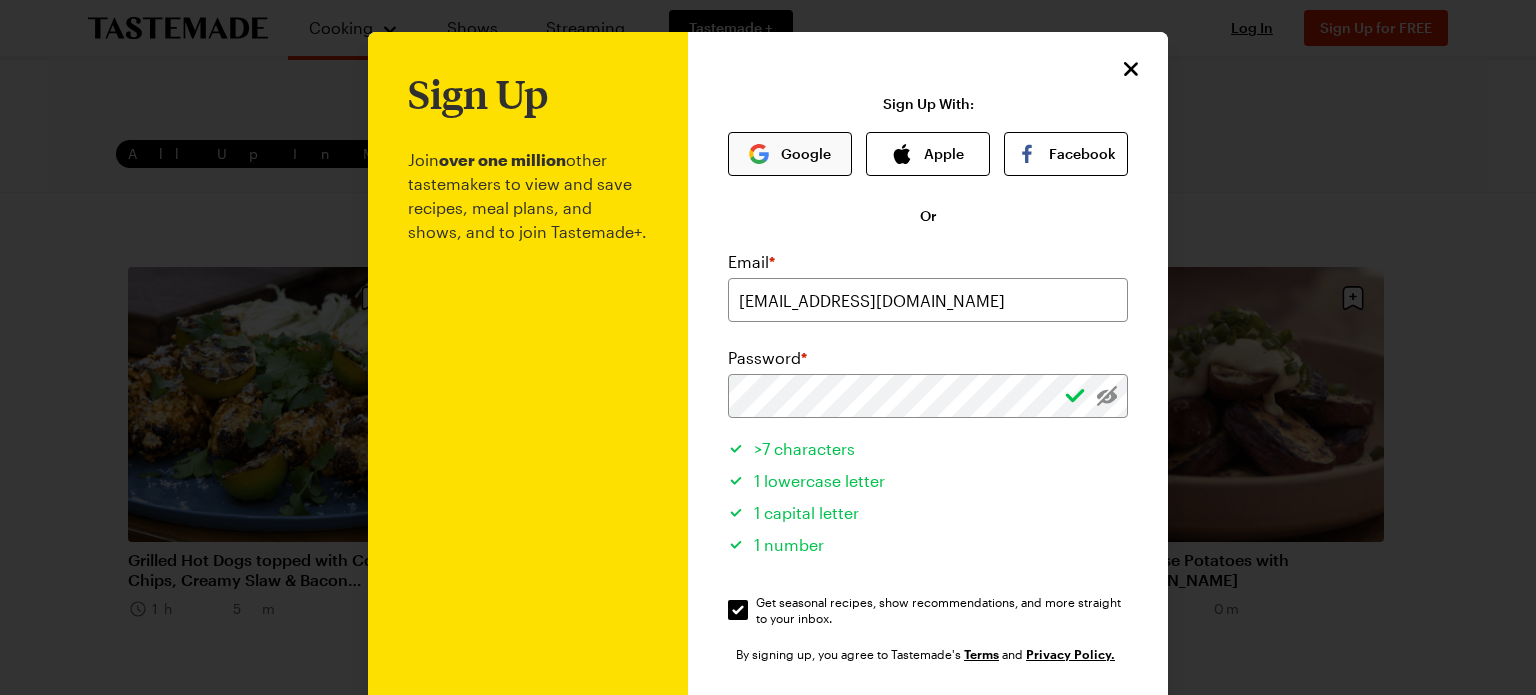 click at bounding box center (759, 154) 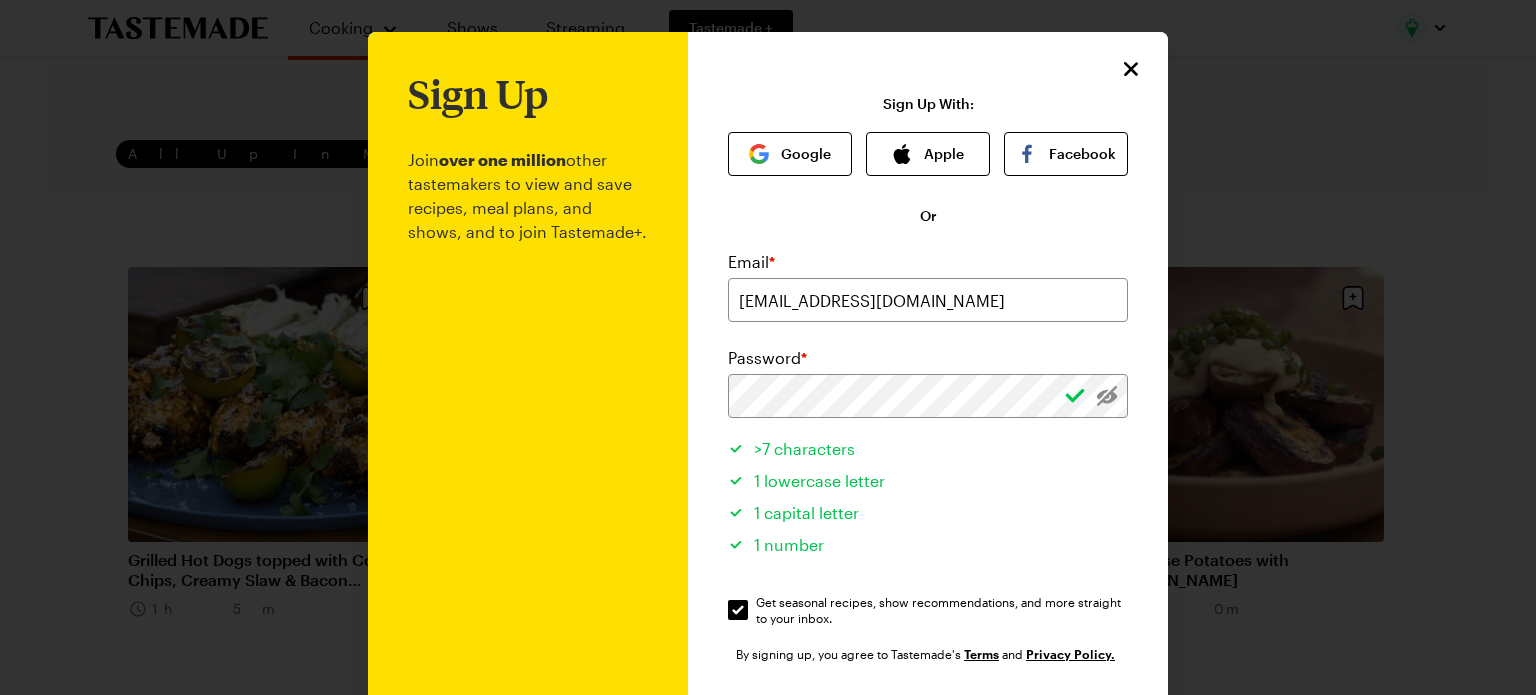 scroll, scrollTop: 0, scrollLeft: 0, axis: both 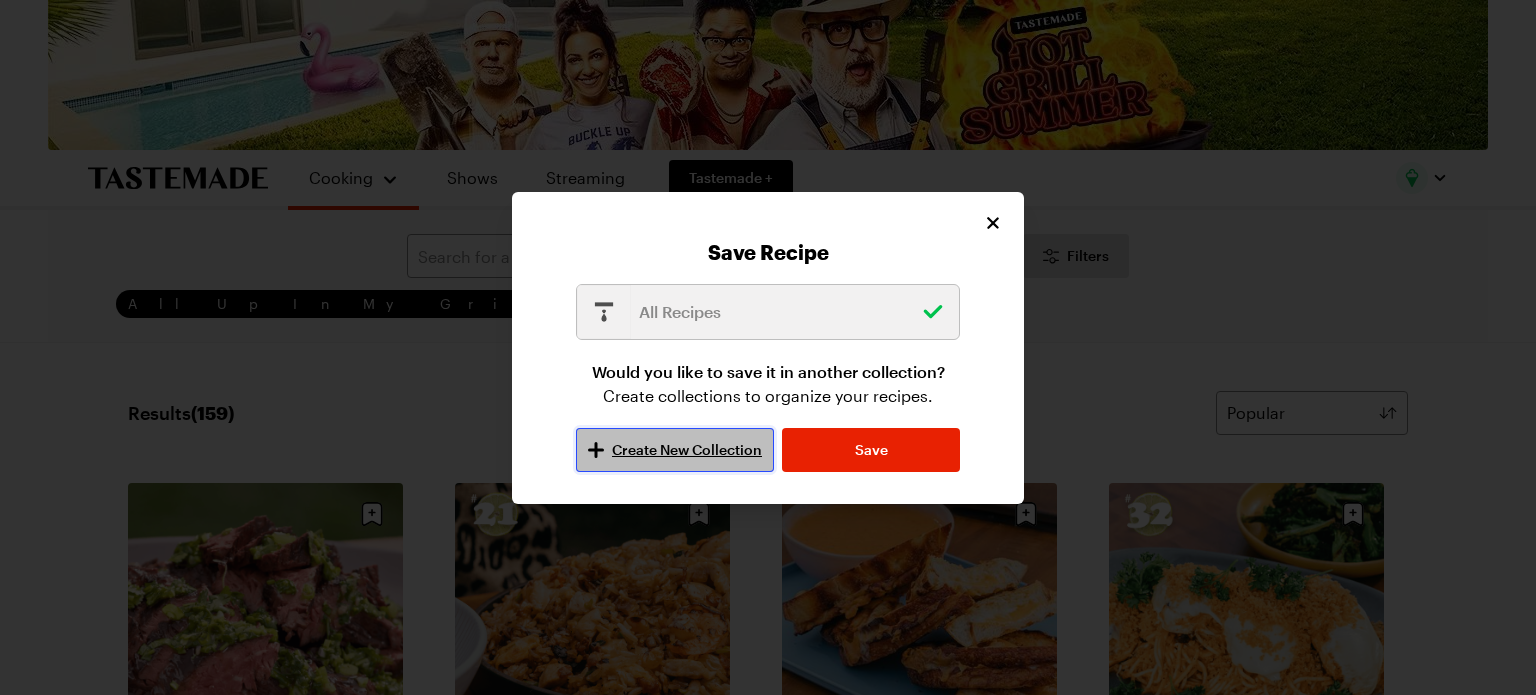 click on "Create New Collection" at bounding box center (675, 450) 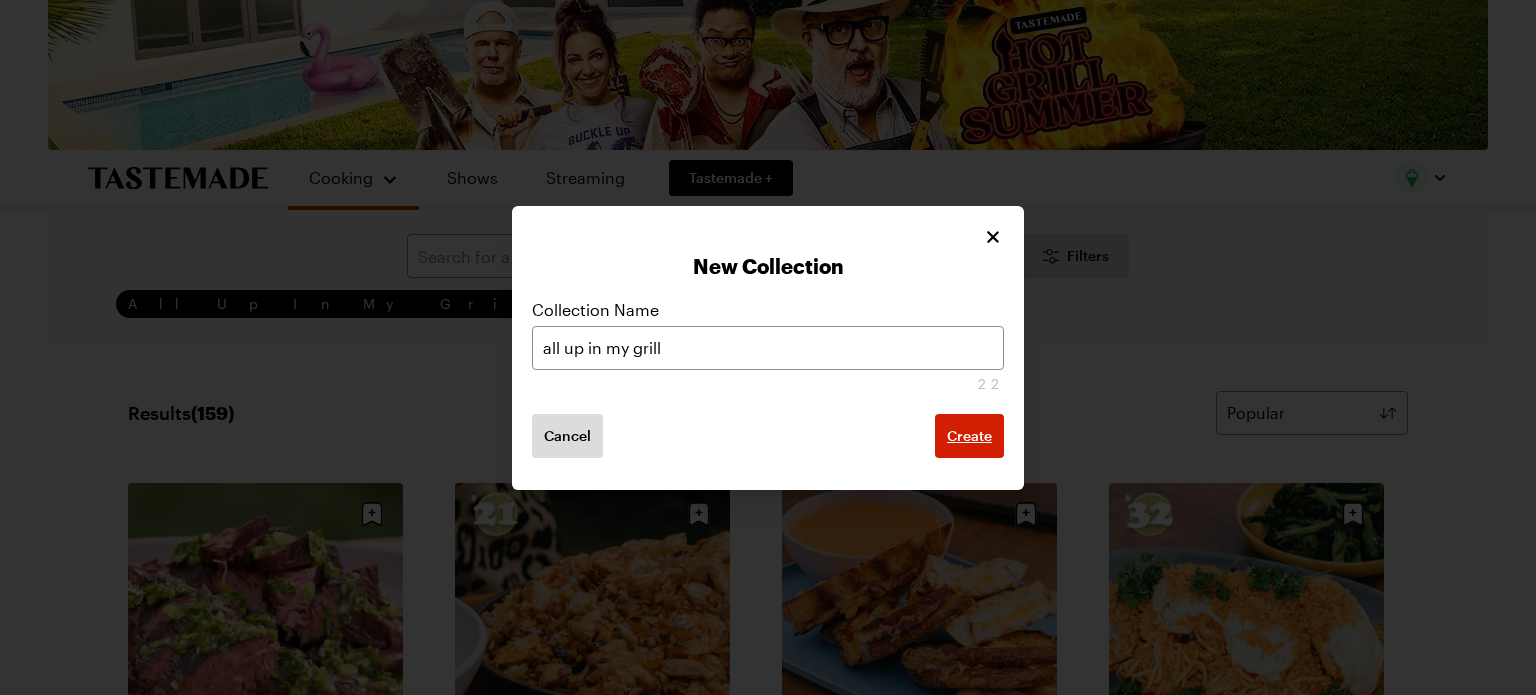 type on "all up in my grill" 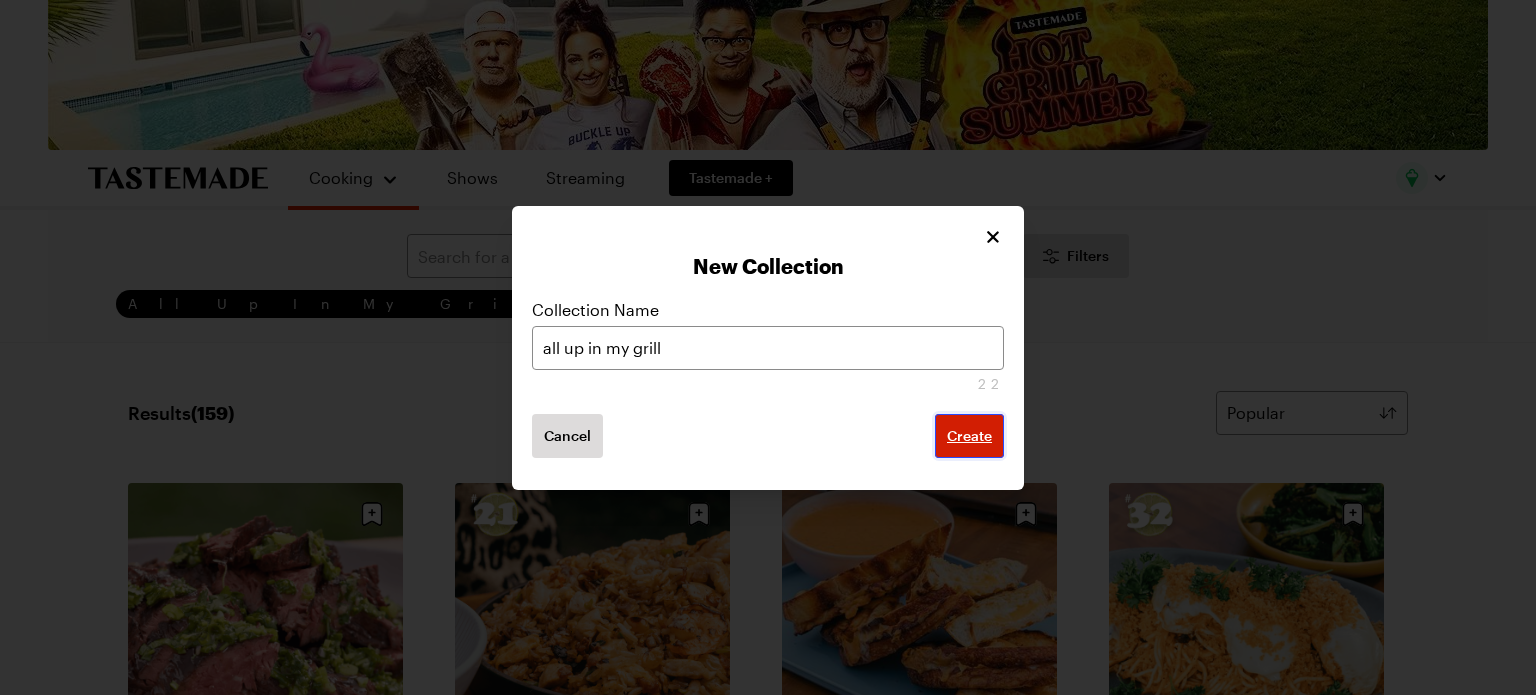 click on "Create" at bounding box center [969, 436] 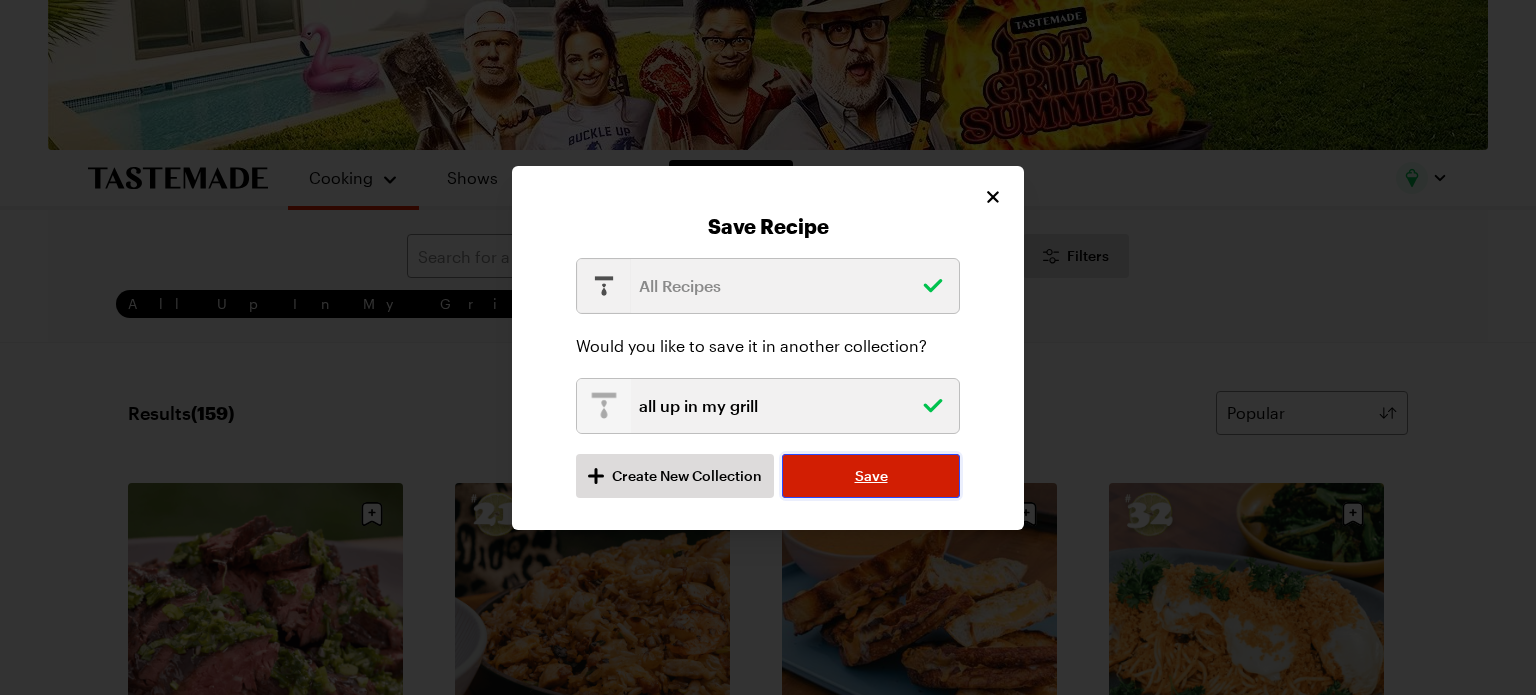 click on "Save" at bounding box center [871, 476] 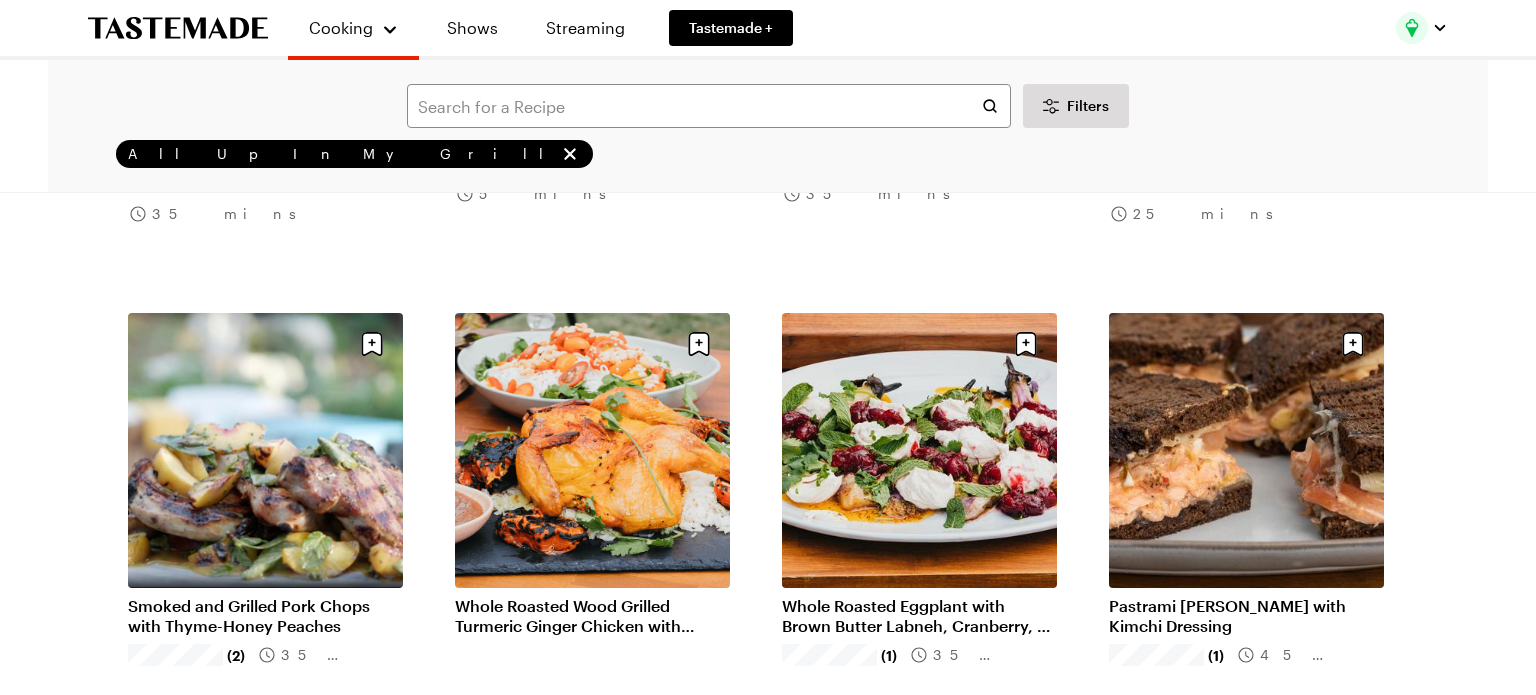scroll, scrollTop: 4600, scrollLeft: 0, axis: vertical 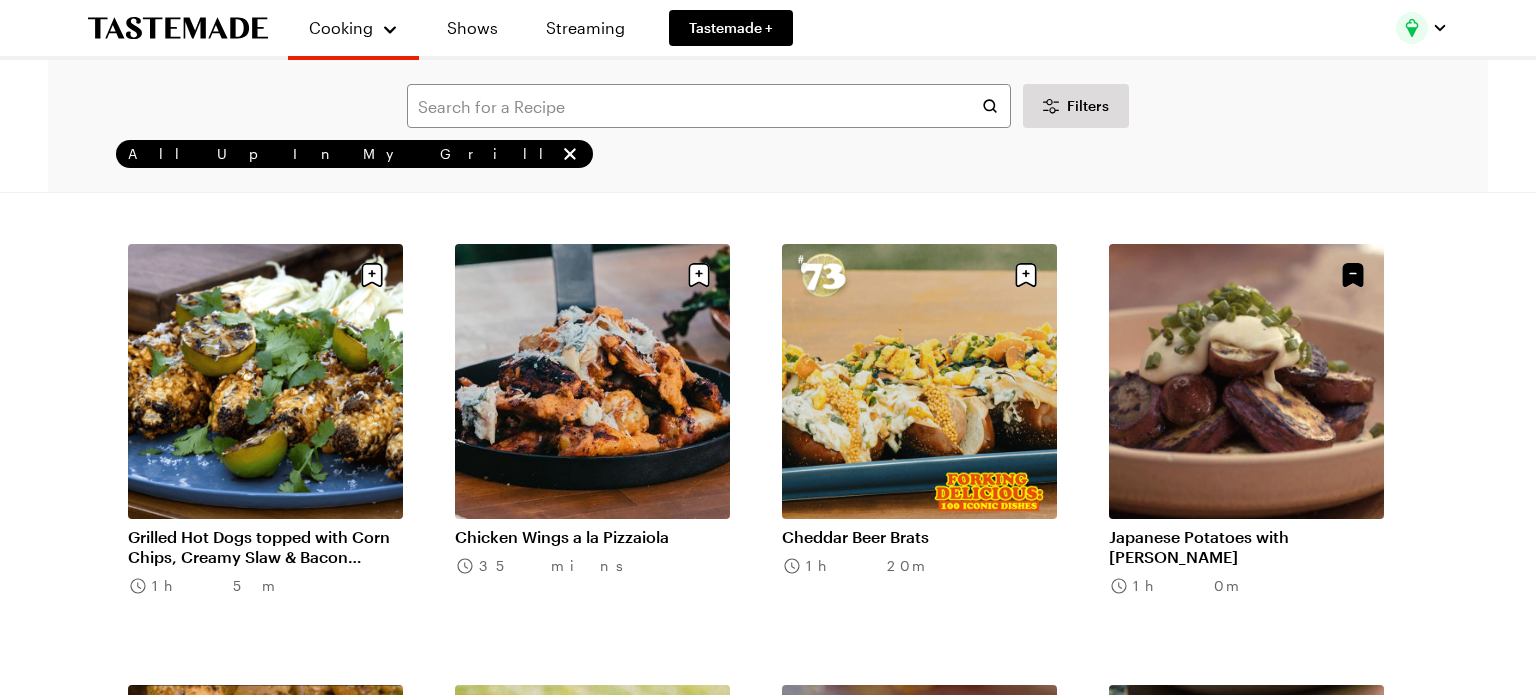 click on "Results  ( 159 ) Popular Load More Hanger Steak with Salsa Verde (1) 25 mins Supreme Fried Rice with Shrimp, Chicken, Bacon, Pickled Raisins & Jalapenos 40 mins Grilled Cheese with Roasted Tomato Soup 30 mins Grilled Chicken Parmesan 50 mins Beef and Shrimp Kabobs 20 mins Chicago-Style Tavern Pie with Sausage, Onion, and Ranch Dressing 5h 50m Huli Huli Chicken with Charred Pineapple & Scallion (3) 2h 0m Spiced Apple Pancakes with Coconut Brown Butter Syrup (1) 35 mins Bananas Foster with Vanilla Ice Cream 30 mins NY Strip Steak with Roasted Onions & Poblanos 1h 40m Brisket Burger with Grilled Onions and Blue Cheese Sauce (1) 40 mins Maple Sausage, Egg, and Cheese Fried Rice (2) 25 mins Italian Beef Combo, Chili Crisp Cheese Sauce, Giardiniera (1) 8h 20m Black Pepper BBQ Shrimp Po’boy (2) 25 mins Angry Chicken (1) 1h 45m Detroit Style Pizza with Cheddar, Sausage, and Onion (1) 38 mins Grilled Pizza Pocket with Pepperoni & Pickled Chili Peppers 1h 5m Hawaiian Mac Salad (1) 25 mins (1) 4h 25m 15 mins (1) (2)" at bounding box center [768, -1292] 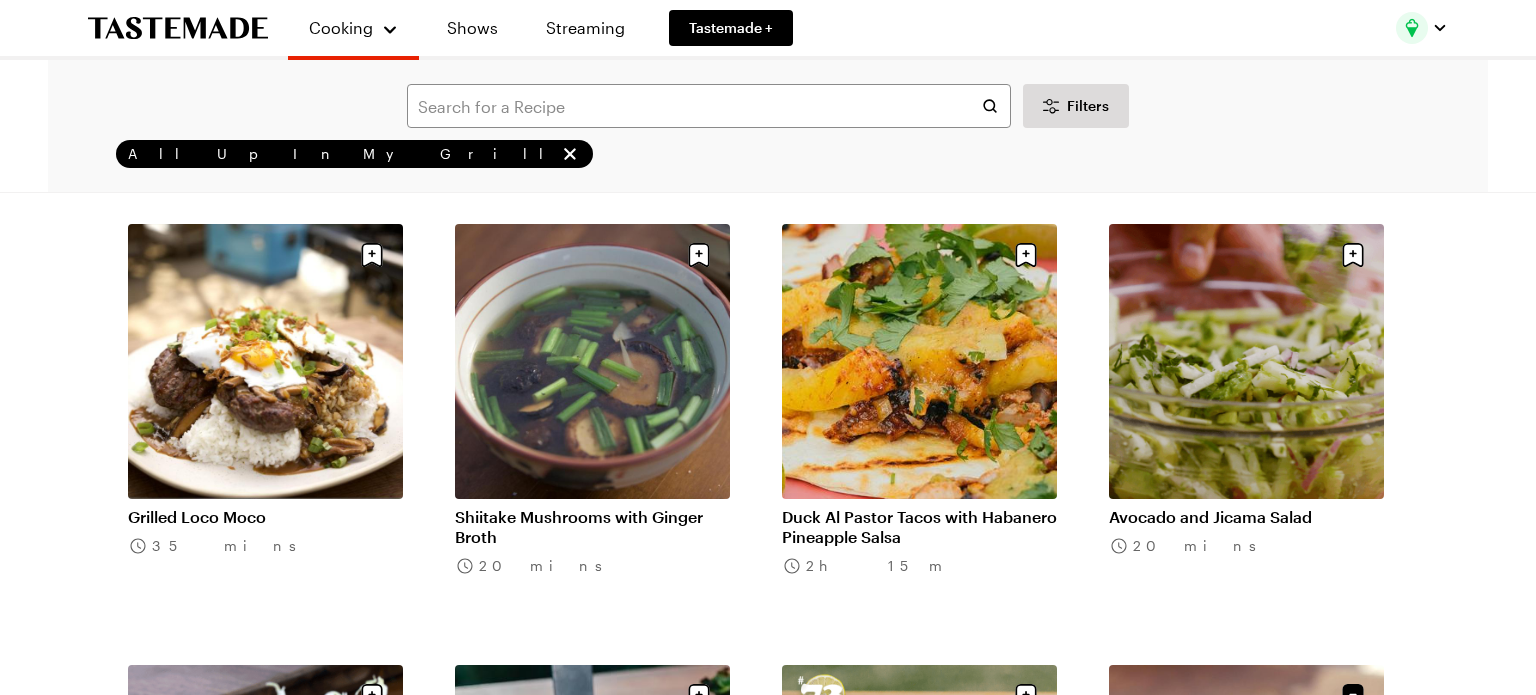 scroll, scrollTop: 6871, scrollLeft: 0, axis: vertical 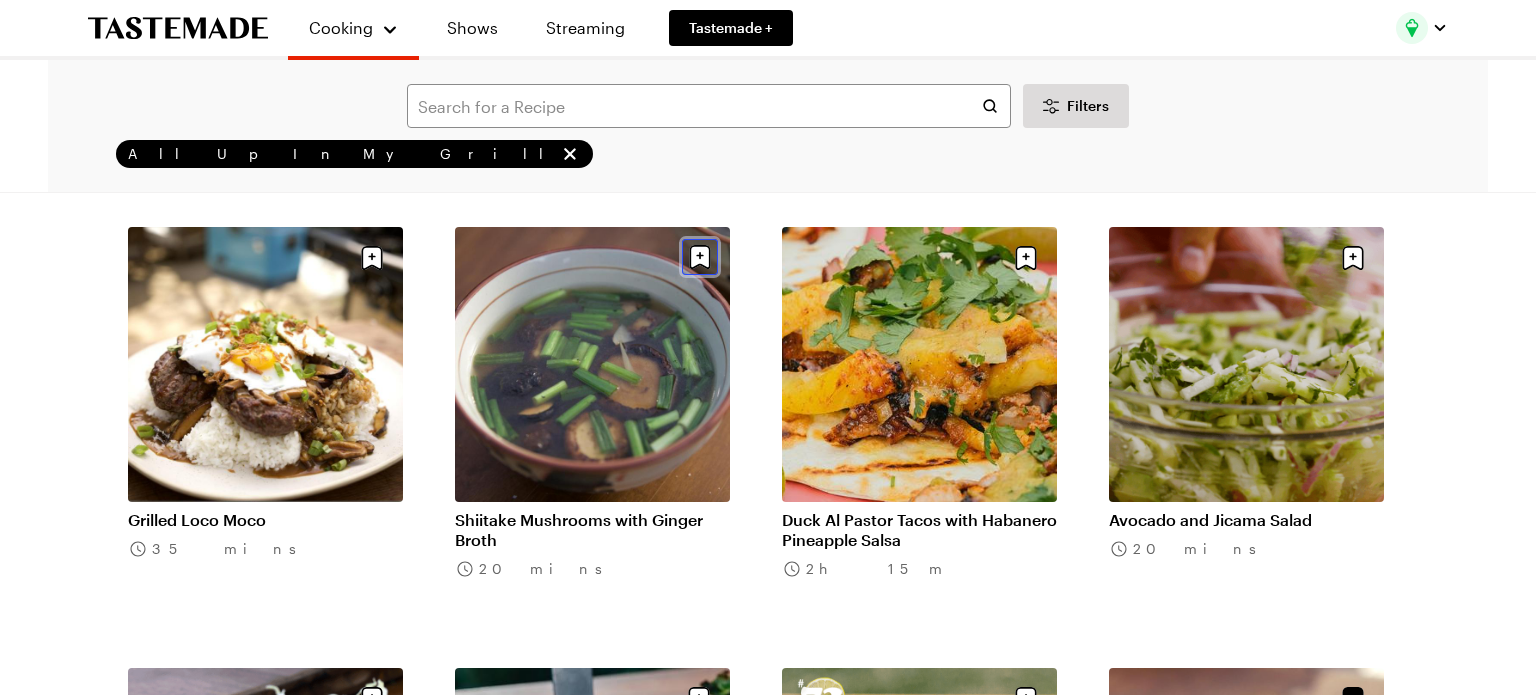 click 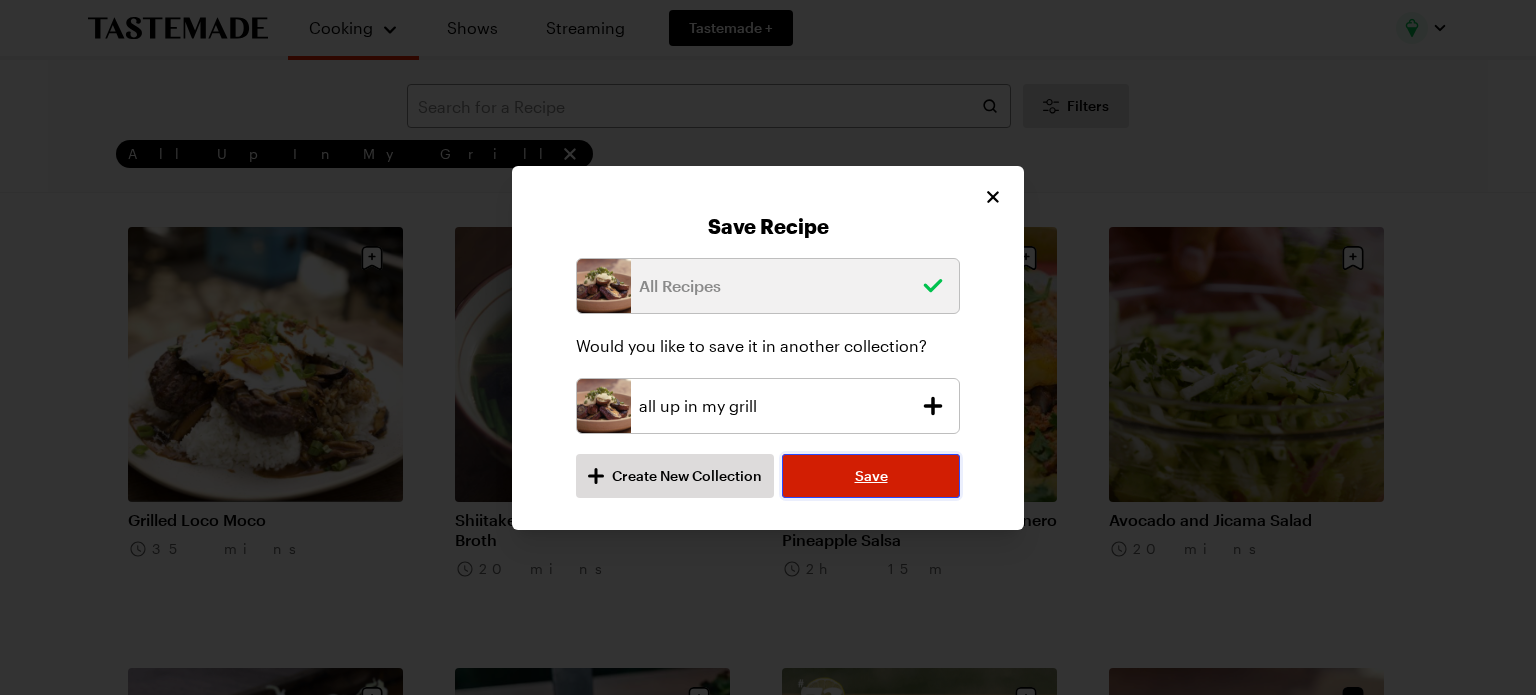 click on "Save" at bounding box center (871, 476) 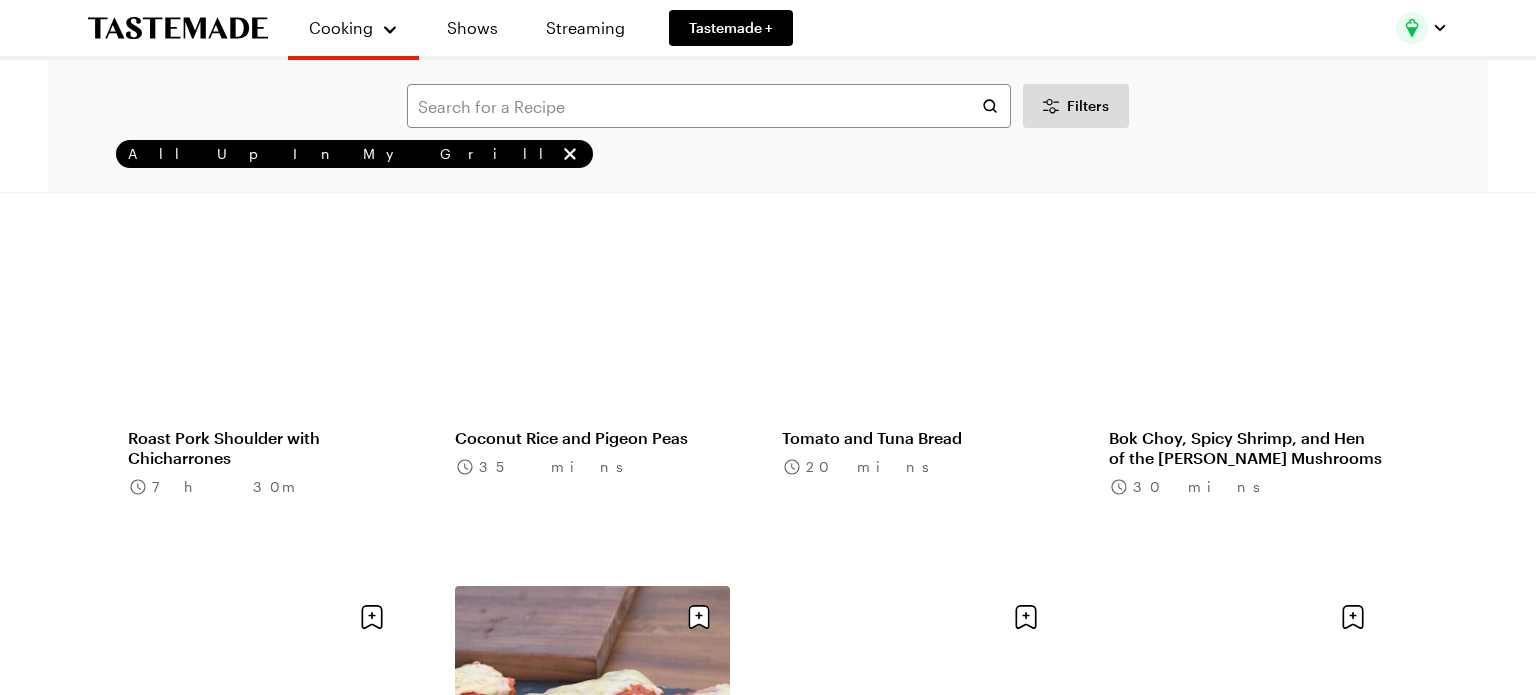 scroll, scrollTop: 10041, scrollLeft: 0, axis: vertical 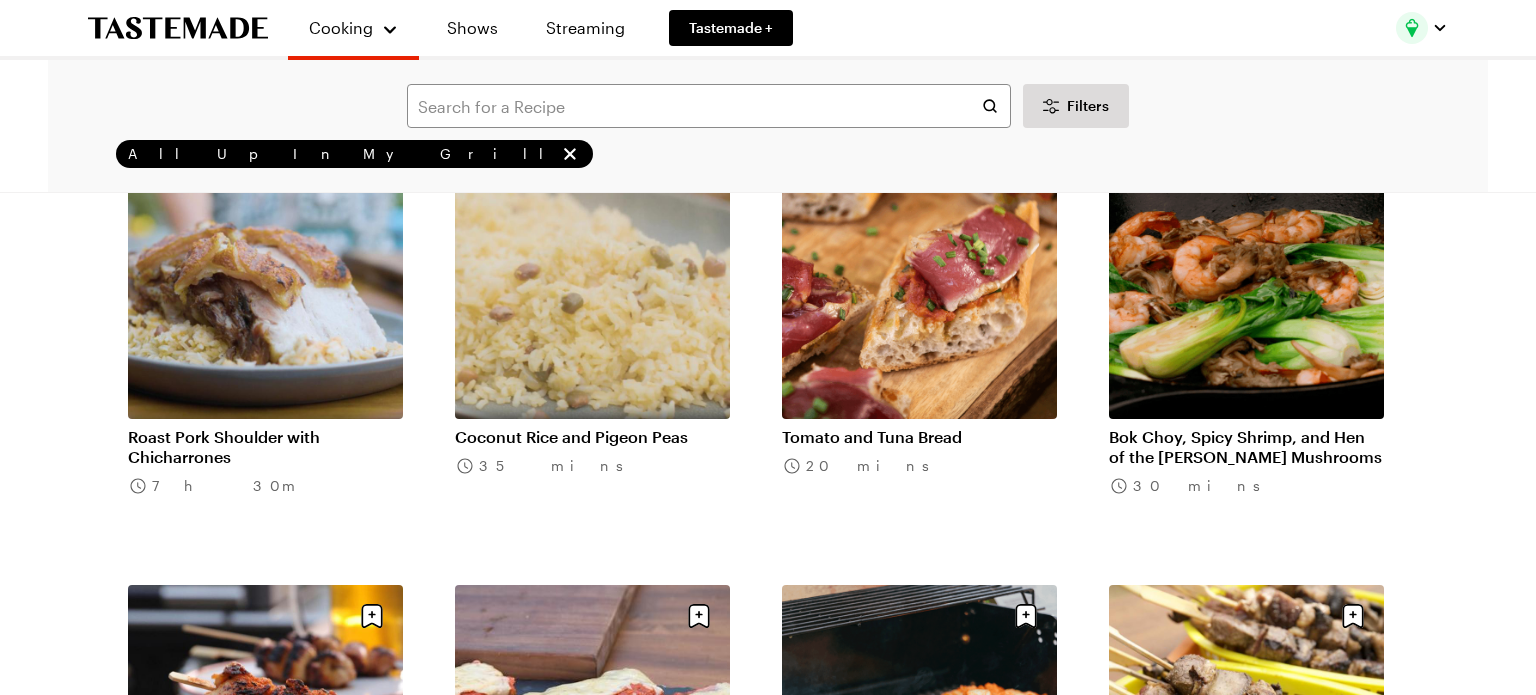 click on "Cooking Shows Streaming Tastemade + Filters All Up In My Grill Search Results  ( 159 ) Popular Load More Hanger Steak with Salsa Verde (1) 25 mins Supreme Fried Rice with Shrimp, Chicken, Bacon, Pickled Raisins & Jalapenos 40 mins Grilled Cheese with Roasted Tomato Soup 30 mins Grilled Chicken Parmesan 50 mins Beef and Shrimp Kabobs 20 mins Chicago-Style Tavern Pie with Sausage, Onion, and Ranch Dressing 5h 50m Huli Huli Chicken with Charred Pineapple & Scallion (3) 2h 0m Spiced Apple Pancakes with Coconut Brown Butter Syrup (1) 35 mins Bananas Foster with Vanilla Ice Cream 30 mins NY Strip Steak with Roasted Onions & Poblanos 1h 40m Brisket Burger with Grilled Onions and Blue Cheese Sauce (1) 40 mins Maple Sausage, Egg, and Cheese Fried Rice (2) 25 mins Italian Beef Combo, Chili Crisp Cheese Sauce, Giardiniera (1) 8h 20m Black Pepper BBQ Shrimp Po’boy (2) 25 mins Angry Chicken (1) 1h 45m Detroit Style Pizza with Cheddar, Sausage, and Onion (1) 38 mins 1h 5m Hawaiian Mac Salad (1) 25 mins (1) 4h 25m (1)" at bounding box center (768, -4111) 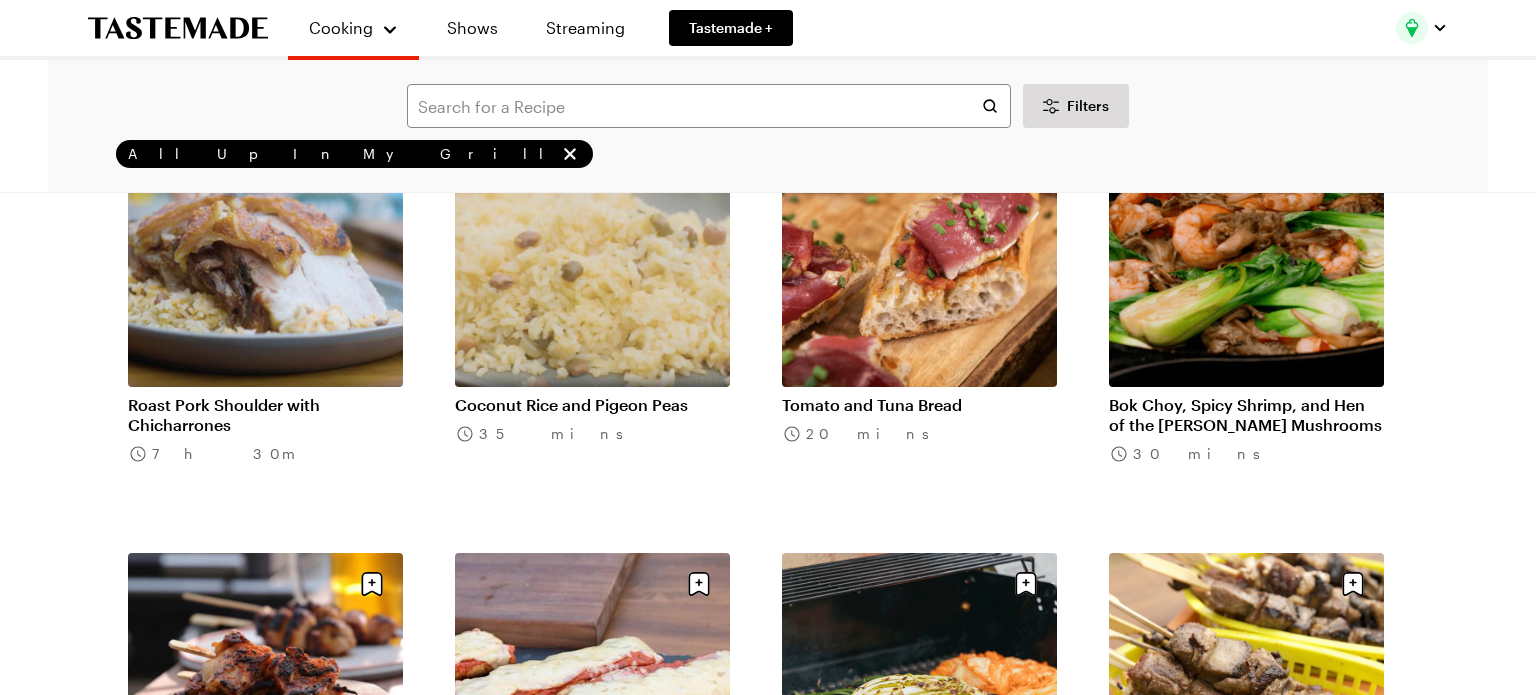 scroll, scrollTop: 10076, scrollLeft: 0, axis: vertical 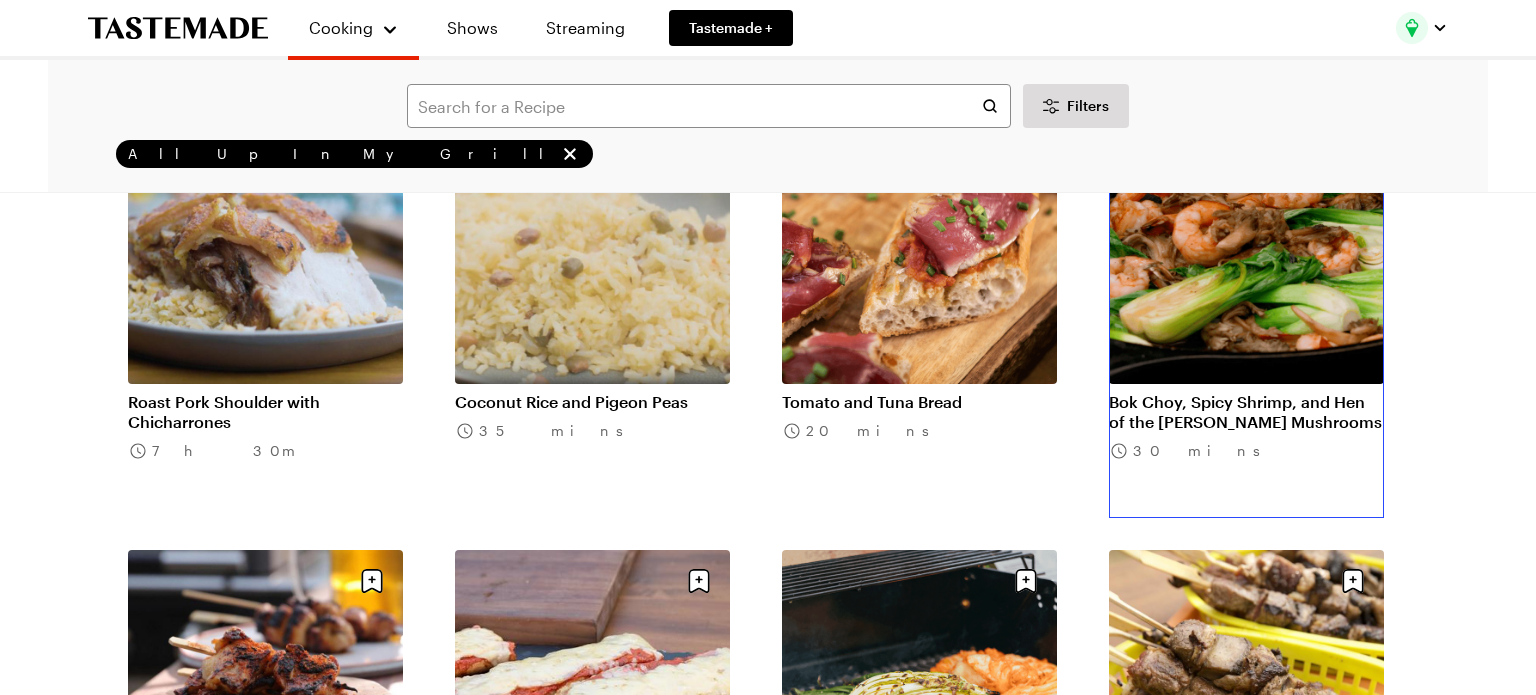 click on "Bok Choy, Spicy Shrimp, and Hen of the Woods Mushrooms" at bounding box center [1246, 412] 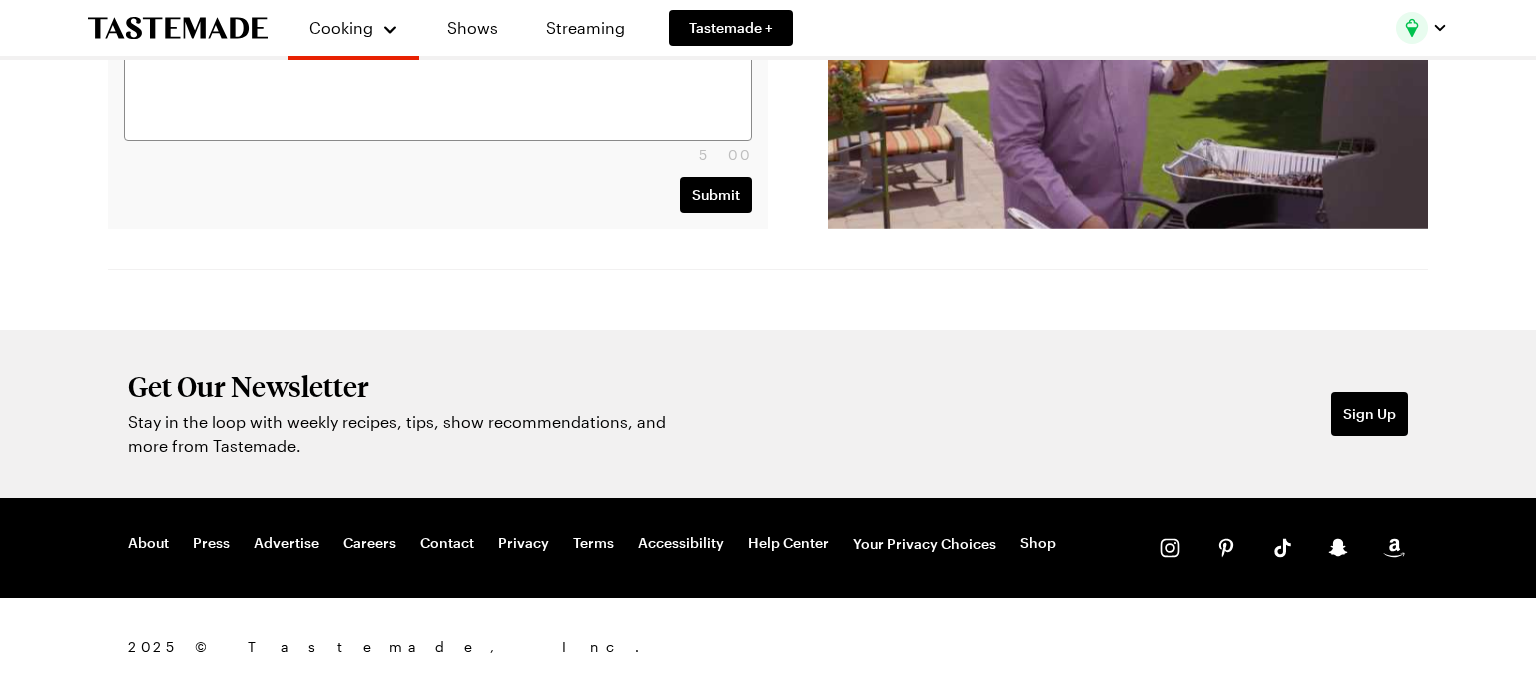 scroll, scrollTop: 0, scrollLeft: 0, axis: both 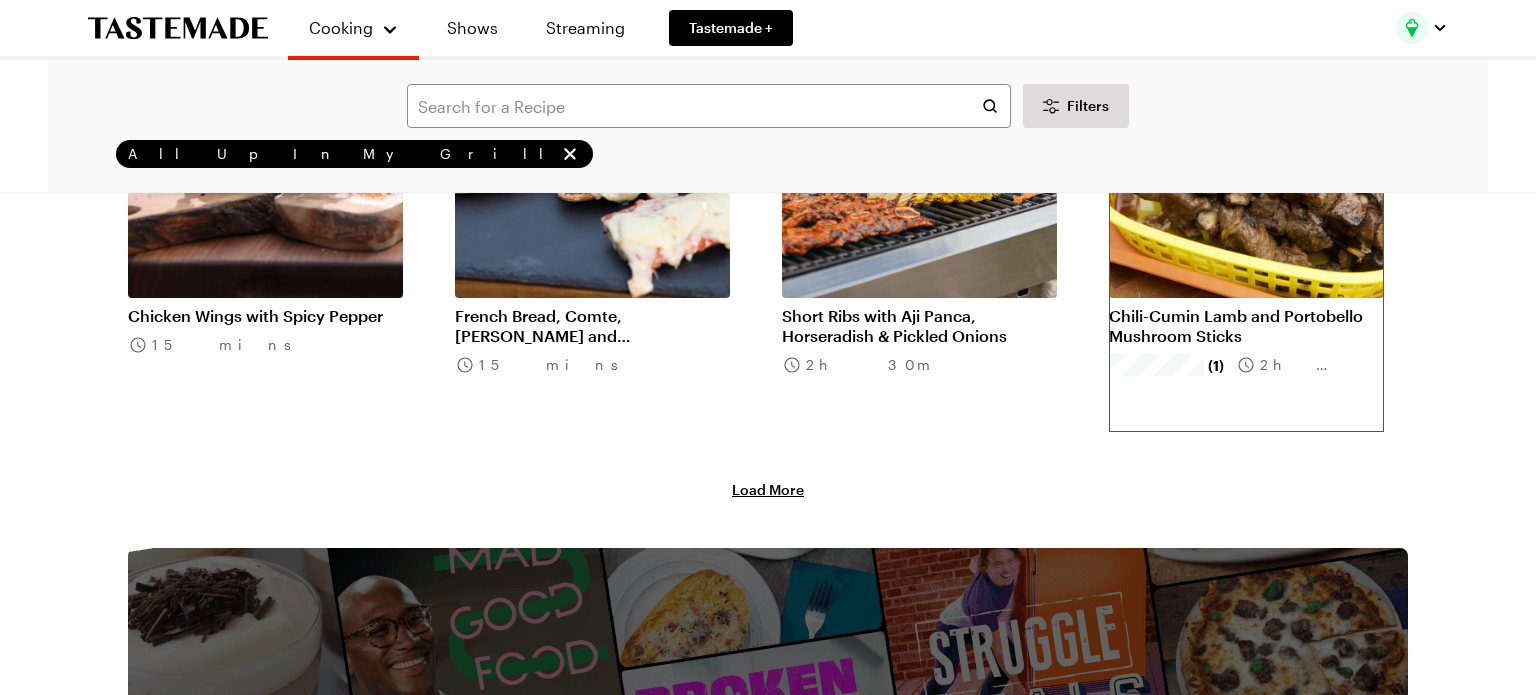 click on "Chili-Cumin Lamb and Portobello Mushroom Sticks" at bounding box center [1246, 326] 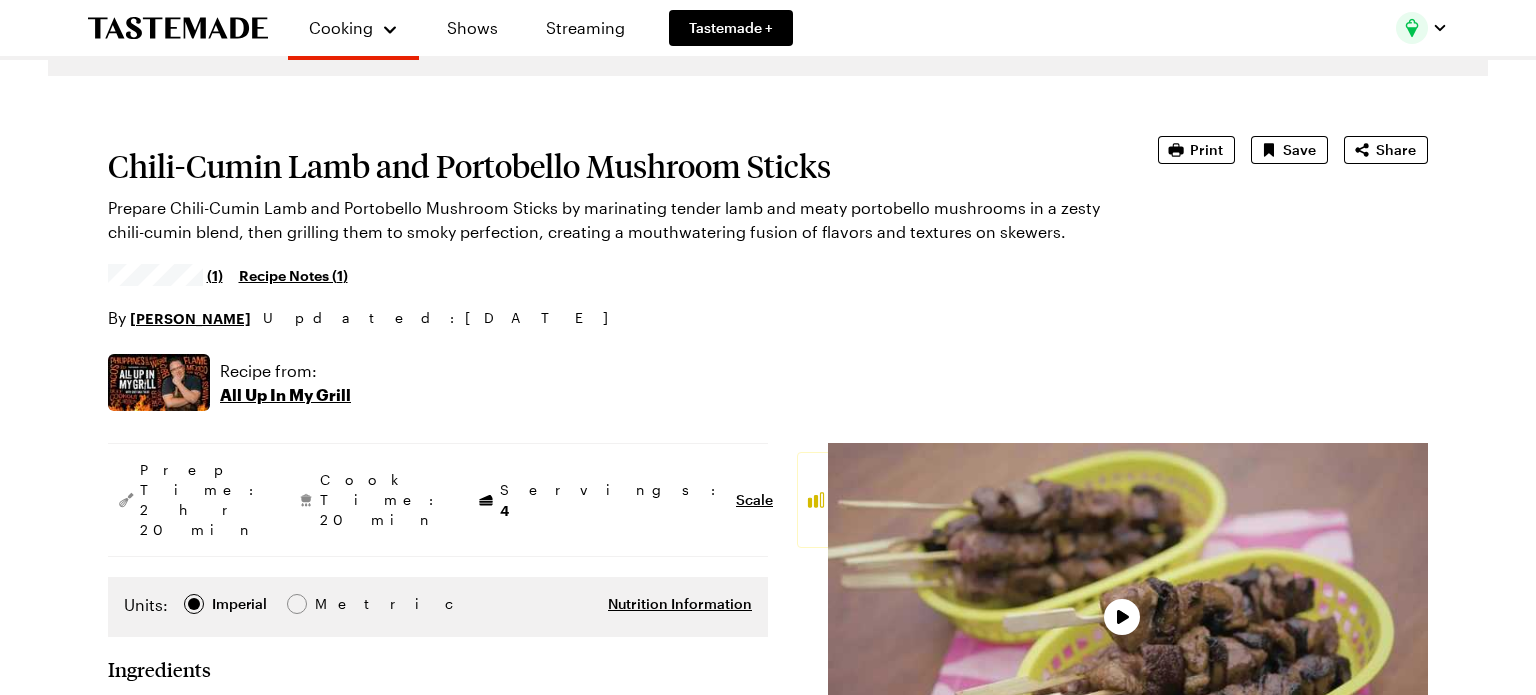 type on "x" 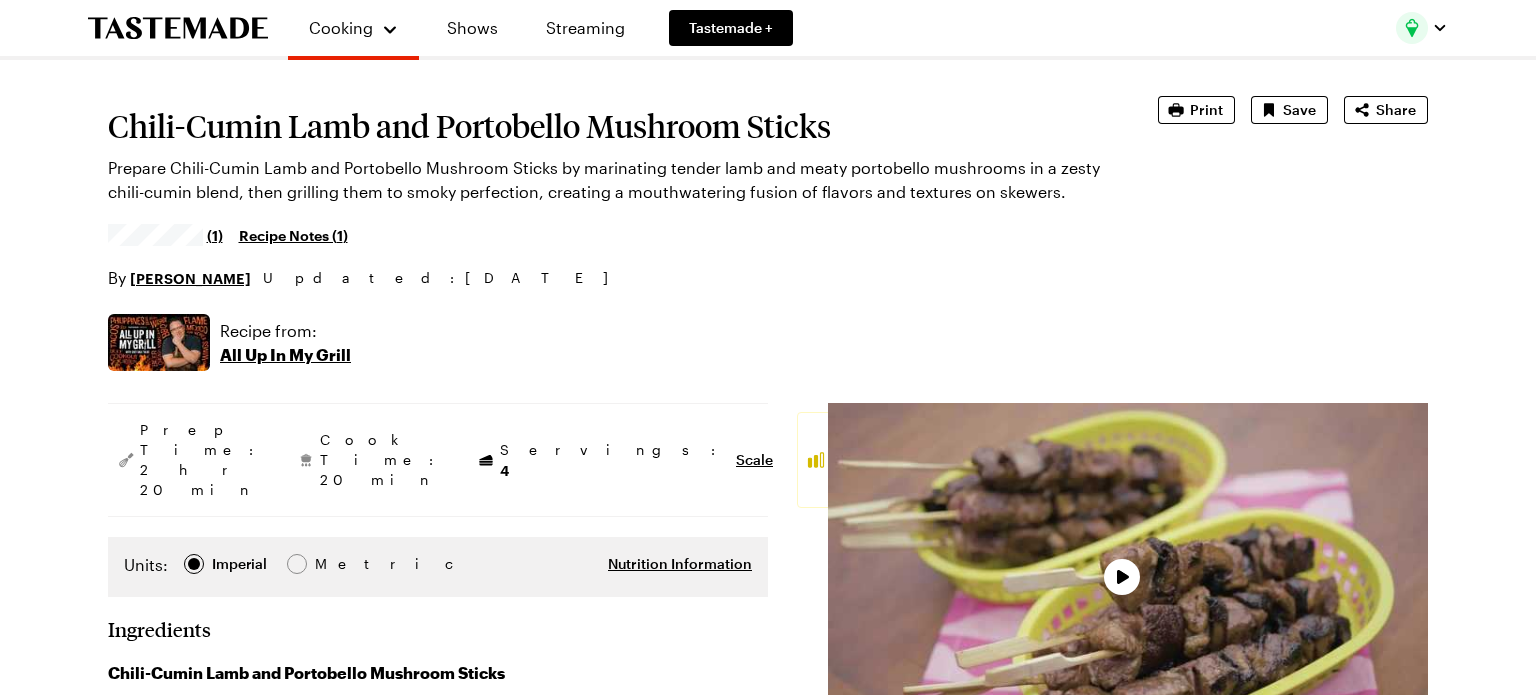 scroll, scrollTop: 0, scrollLeft: 0, axis: both 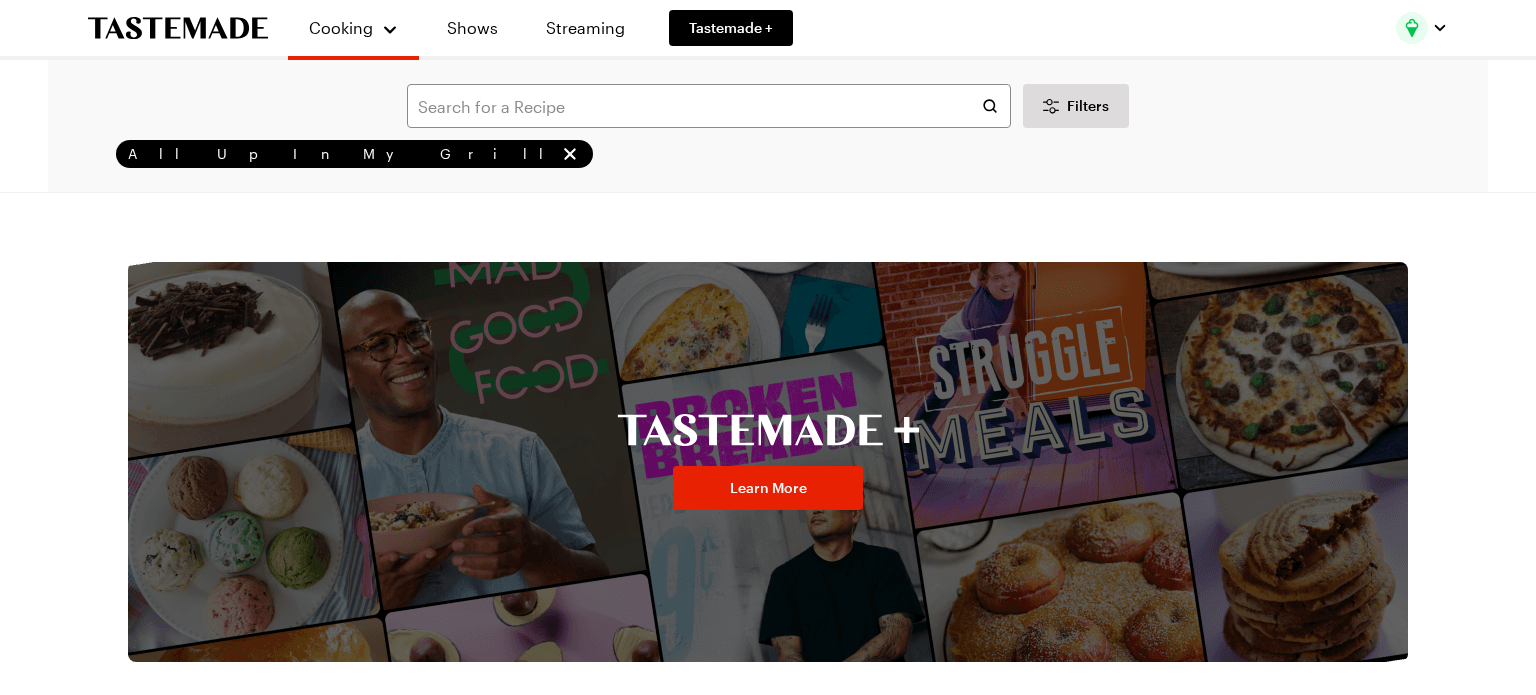 click on "Cooking Shows Streaming Tastemade + Filters All Up In My Grill Search Results  ( 159 ) Popular Load More Hanger Steak with Salsa Verde (1) 25 mins Supreme Fried Rice with Shrimp, Chicken, Bacon, Pickled Raisins & Jalapenos 40 mins Grilled Cheese with Roasted Tomato Soup 30 mins Grilled Chicken Parmesan 50 mins Beef and Shrimp Kabobs 20 mins Chicago-Style Tavern Pie with Sausage, Onion, and Ranch Dressing 5h 50m Huli Huli Chicken with Charred Pineapple & Scallion (3) 2h 0m Spiced Apple Pancakes with Coconut Brown Butter Syrup (1) 35 mins Bananas Foster with Vanilla Ice Cream 30 mins NY Strip Steak with Roasted Onions & Poblanos 1h 40m Brisket Burger with Grilled Onions and Blue Cheese Sauce (1) 40 mins Maple Sausage, Egg, and Cheese Fried Rice (2) 25 mins Italian Beef Combo, Chili Crisp Cheese Sauce, Giardiniera (1) 8h 20m Black Pepper BBQ Shrimp Po’boy (2) 25 mins Angry Chicken (1) 1h 45m Detroit Style Pizza with Cheddar, Sausage, and Onion (1) 38 mins 1h 5m Hawaiian Mac Salad (1) 25 mins (1) 4h 25m (1)" at bounding box center [768, -8328] 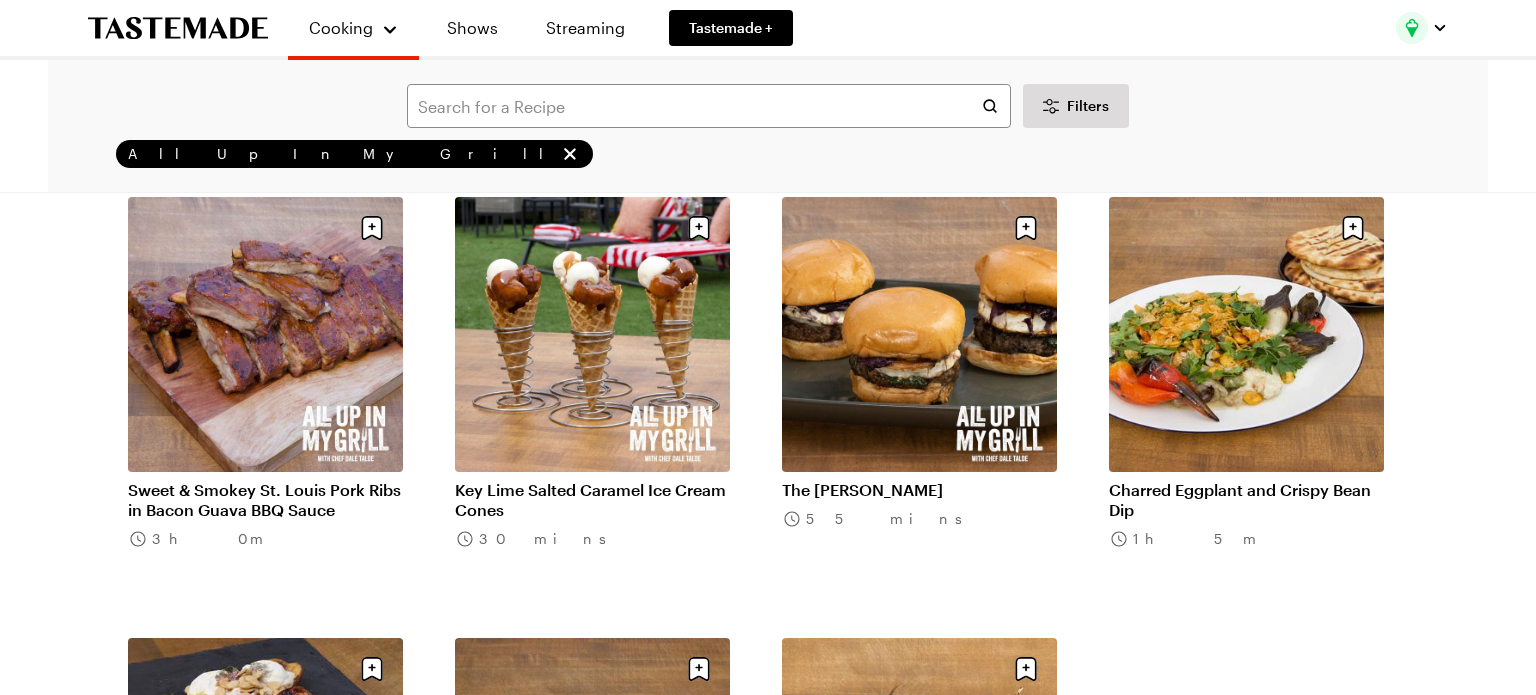 scroll, scrollTop: 16938, scrollLeft: 0, axis: vertical 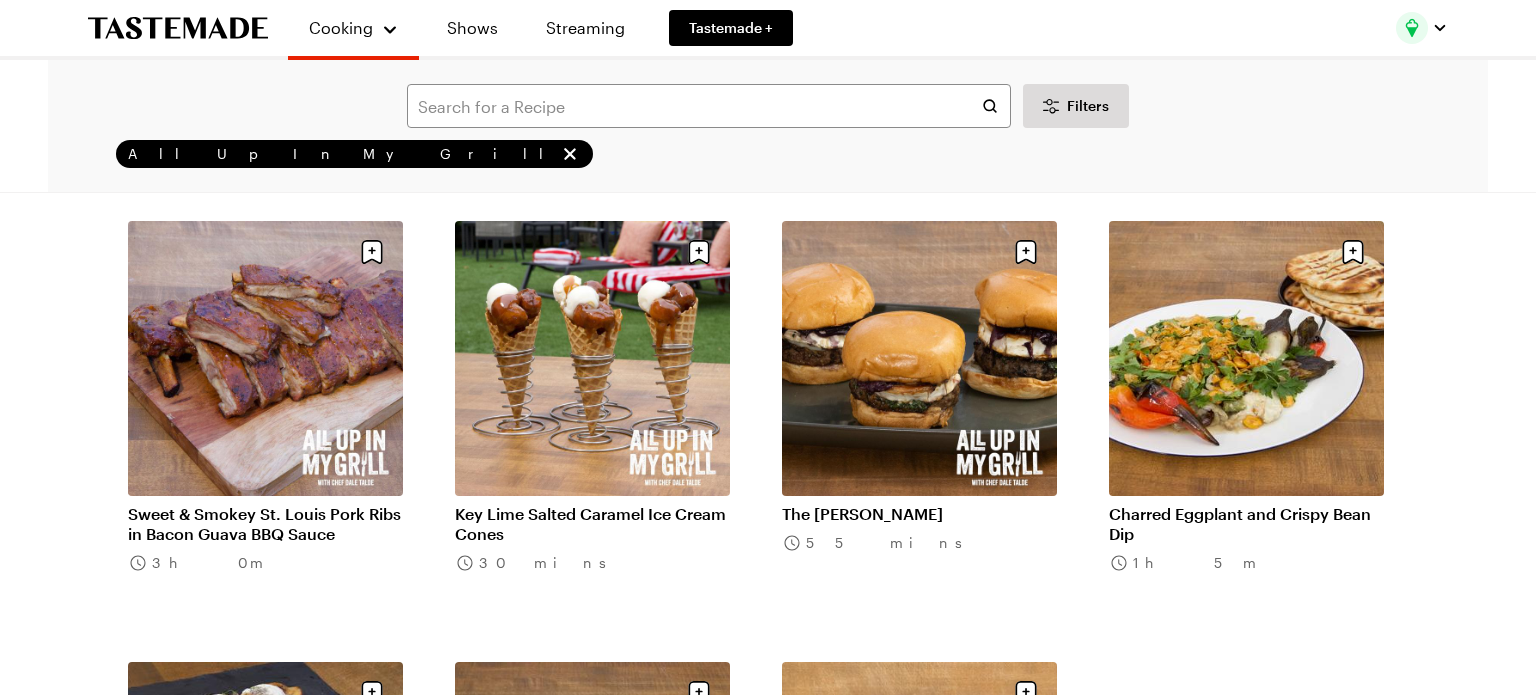 click on "Results  ( 159 ) Popular Load More Hanger Steak with Salsa Verde (1) 25 mins Supreme Fried Rice with Shrimp, Chicken, Bacon, Pickled Raisins & Jalapenos 40 mins Grilled Cheese with Roasted Tomato Soup 30 mins Grilled Chicken Parmesan 50 mins Beef and Shrimp Kabobs 20 mins Chicago-Style Tavern Pie with Sausage, Onion, and Ranch Dressing 5h 50m Huli Huli Chicken with Charred Pineapple & Scallion (3) 2h 0m Spiced Apple Pancakes with Coconut Brown Butter Syrup (1) 35 mins Bananas Foster with Vanilla Ice Cream 30 mins NY Strip Steak with Roasted Onions & Poblanos 1h 40m Brisket Burger with Grilled Onions and Blue Cheese Sauce (1) 40 mins Maple Sausage, Egg, and Cheese Fried Rice (2) 25 mins Italian Beef Combo, Chili Crisp Cheese Sauce, Giardiniera (1) 8h 20m Black Pepper BBQ Shrimp Po’boy (2) 25 mins Angry Chicken (1) 1h 45m Detroit Style Pizza with Cheddar, Sausage, and Onion (1) 38 mins Grilled Pizza Pocket with Pepperoni & Pickled Chili Peppers 1h 5m Hawaiian Mac Salad (1) 25 mins (1) 4h 25m 15 mins (1) (2)" at bounding box center [768, -7557] 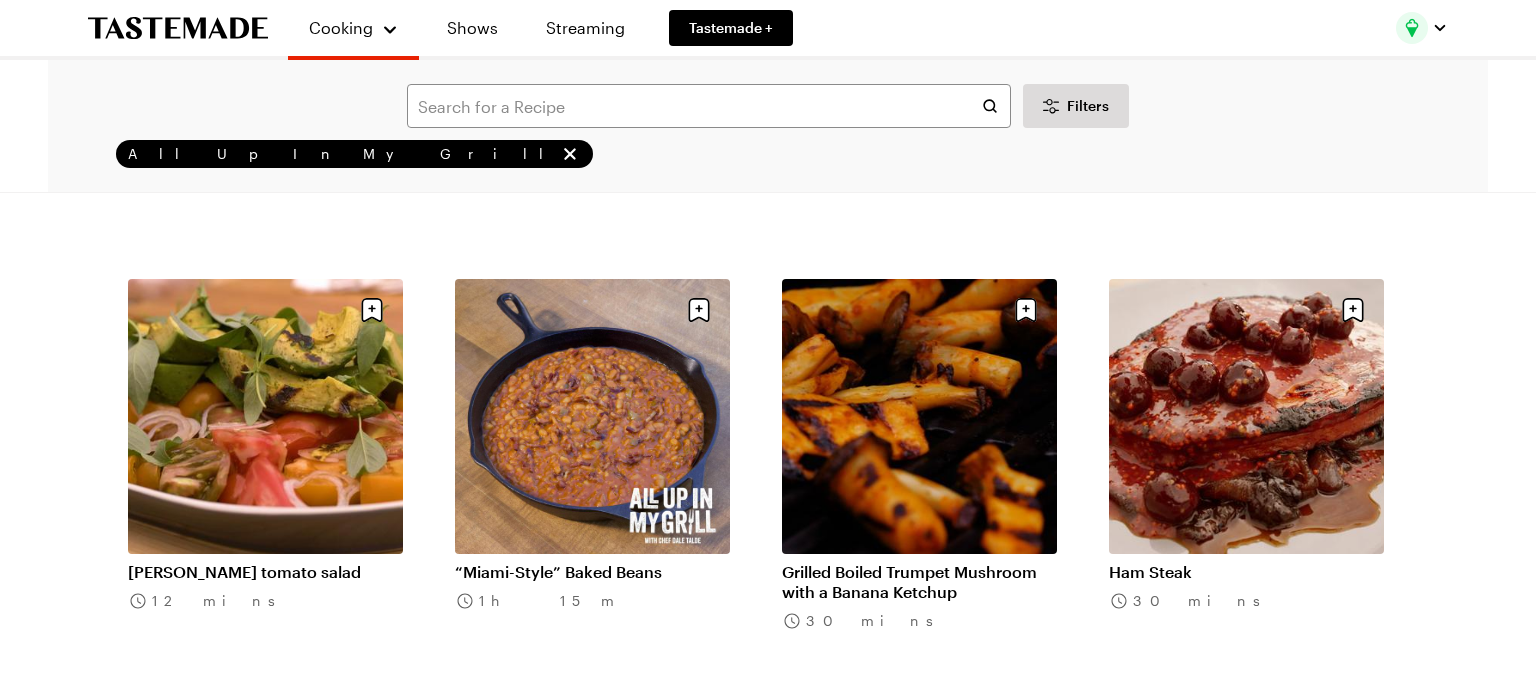 scroll, scrollTop: 16440, scrollLeft: 0, axis: vertical 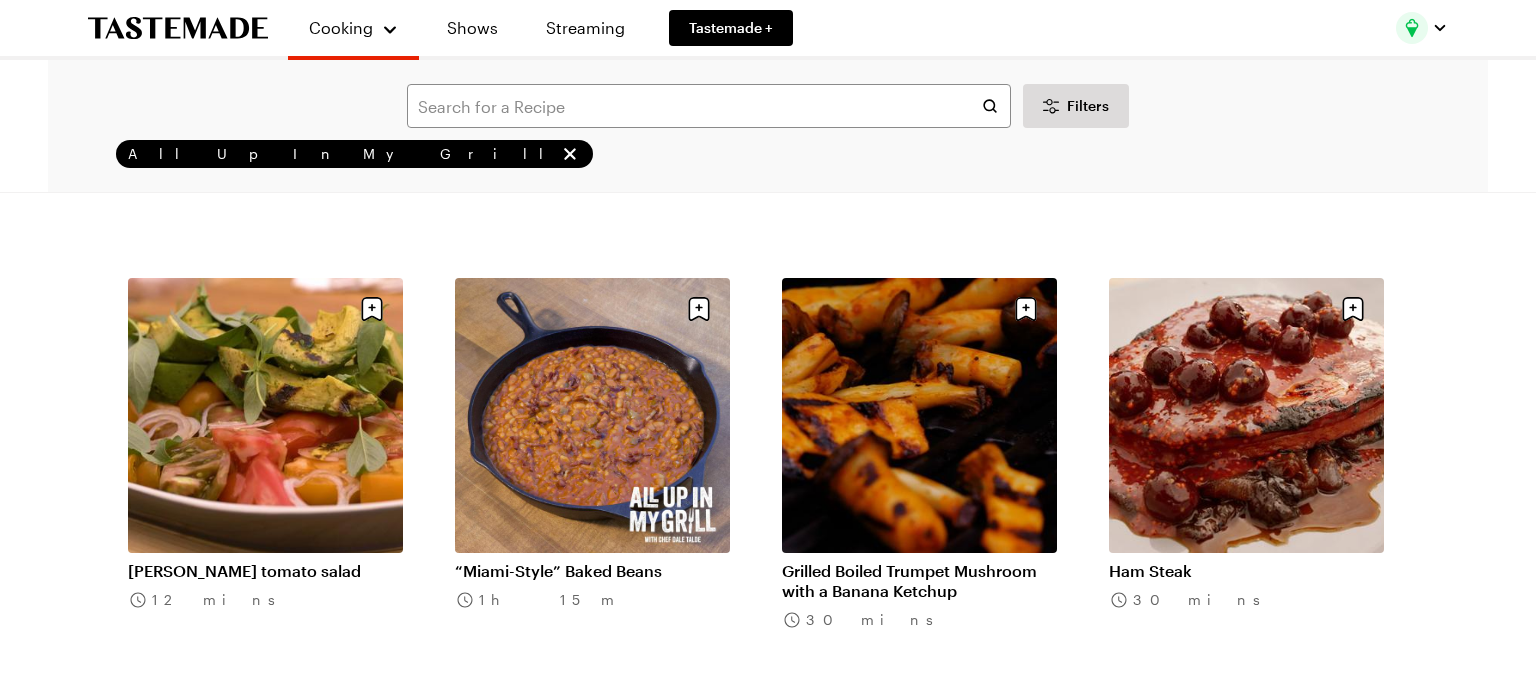 click on "Results  ( 159 ) Popular Load More Hanger Steak with Salsa Verde (1) 25 mins Supreme Fried Rice with Shrimp, Chicken, Bacon, Pickled Raisins & Jalapenos 40 mins Grilled Cheese with Roasted Tomato Soup 30 mins Grilled Chicken Parmesan 50 mins Beef and Shrimp Kabobs 20 mins Chicago-Style Tavern Pie with Sausage, Onion, and Ranch Dressing 5h 50m Huli Huli Chicken with Charred Pineapple & Scallion (3) 2h 0m Spiced Apple Pancakes with Coconut Brown Butter Syrup (1) 35 mins Bananas Foster with Vanilla Ice Cream 30 mins NY Strip Steak with Roasted Onions & Poblanos 1h 40m Brisket Burger with Grilled Onions and Blue Cheese Sauce (1) 40 mins Maple Sausage, Egg, and Cheese Fried Rice (2) 25 mins Italian Beef Combo, Chili Crisp Cheese Sauce, Giardiniera (1) 8h 20m Black Pepper BBQ Shrimp Po’boy (2) 25 mins Angry Chicken (1) 1h 45m Detroit Style Pizza with Cheddar, Sausage, and Onion (1) 38 mins Grilled Pizza Pocket with Pepperoni & Pickled Chili Peppers 1h 5m Hawaiian Mac Salad (1) 25 mins (1) 4h 25m 15 mins (1) (2)" at bounding box center [768, -7059] 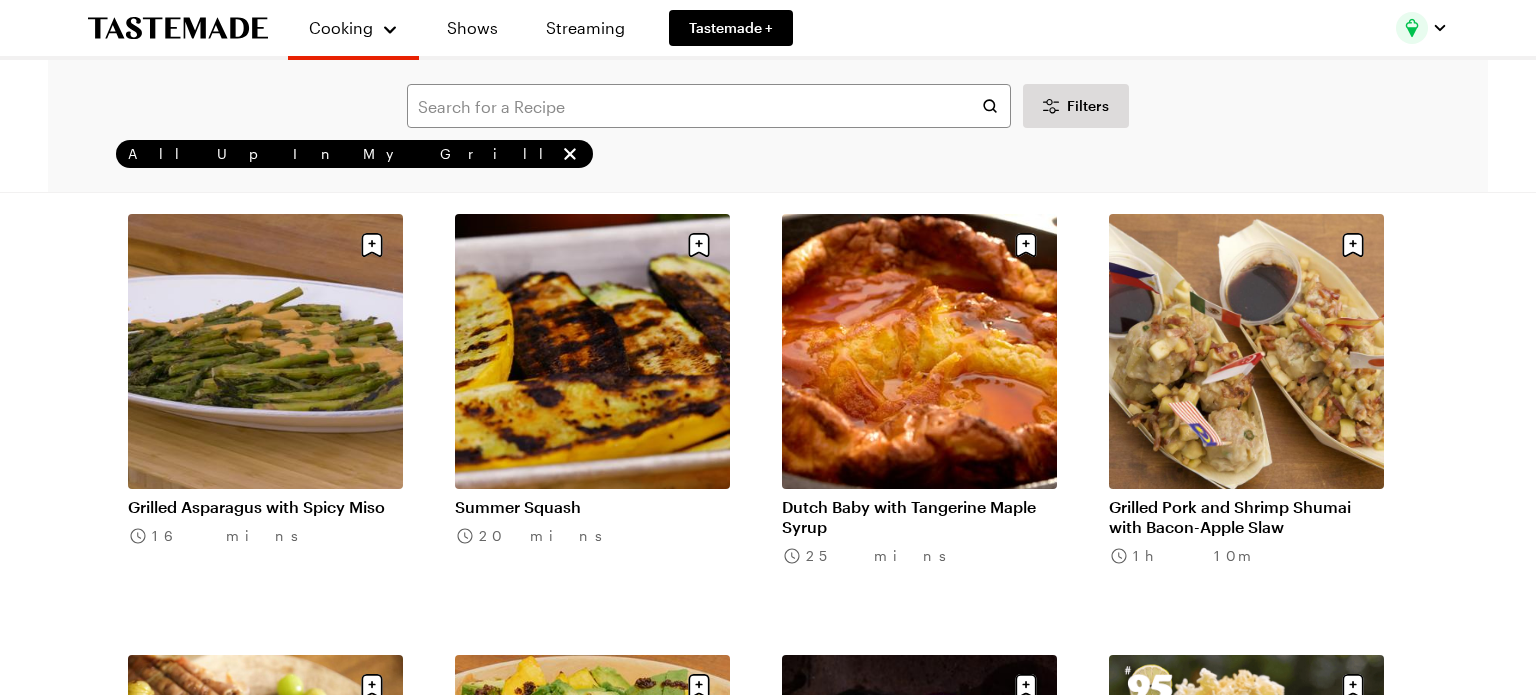 scroll, scrollTop: 15180, scrollLeft: 0, axis: vertical 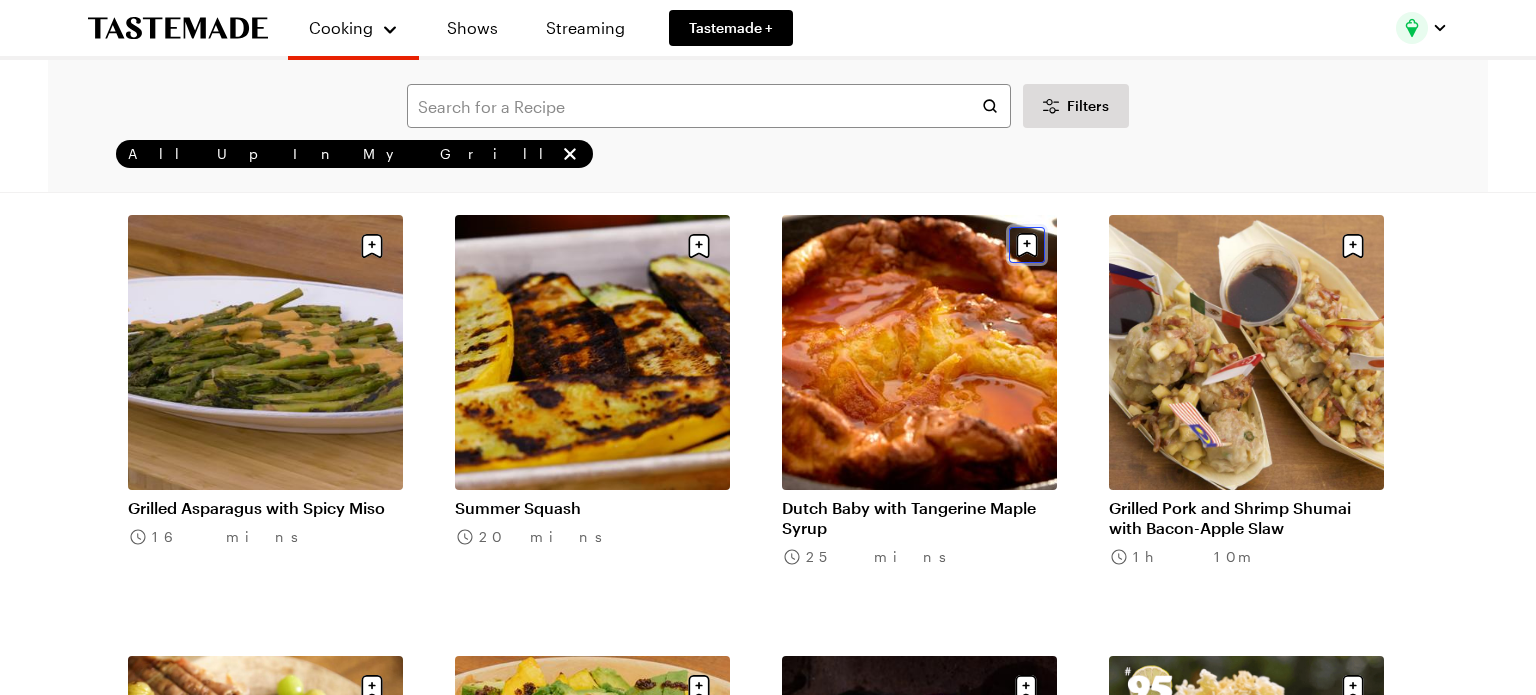 click 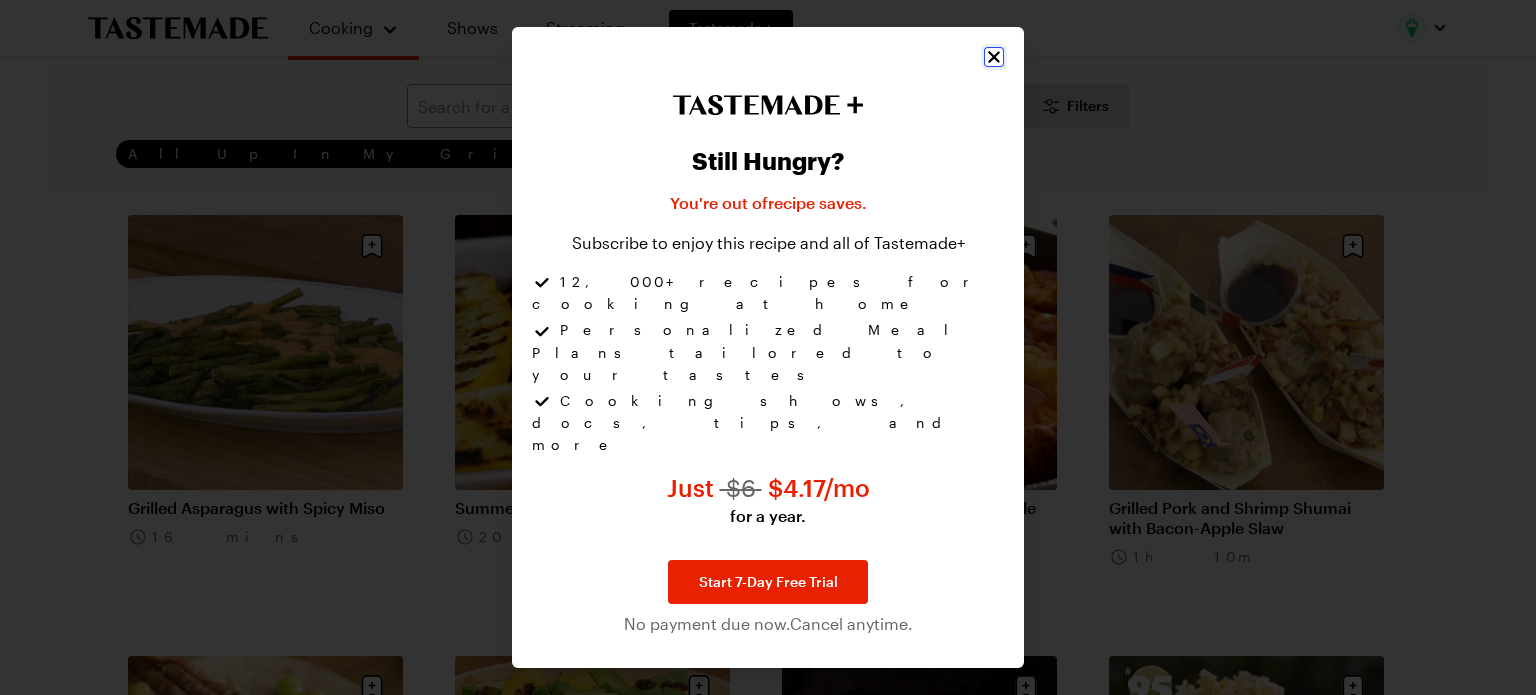 click 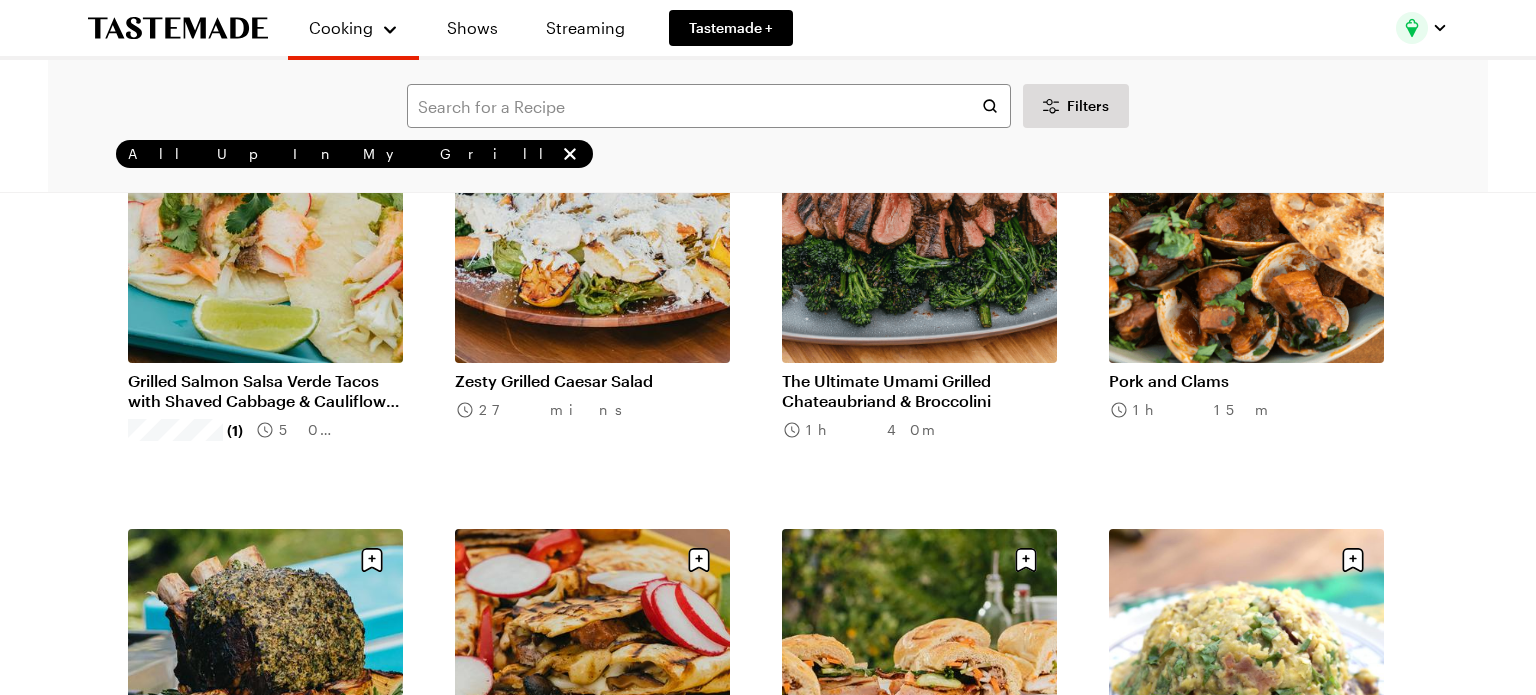 scroll, scrollTop: 2951, scrollLeft: 0, axis: vertical 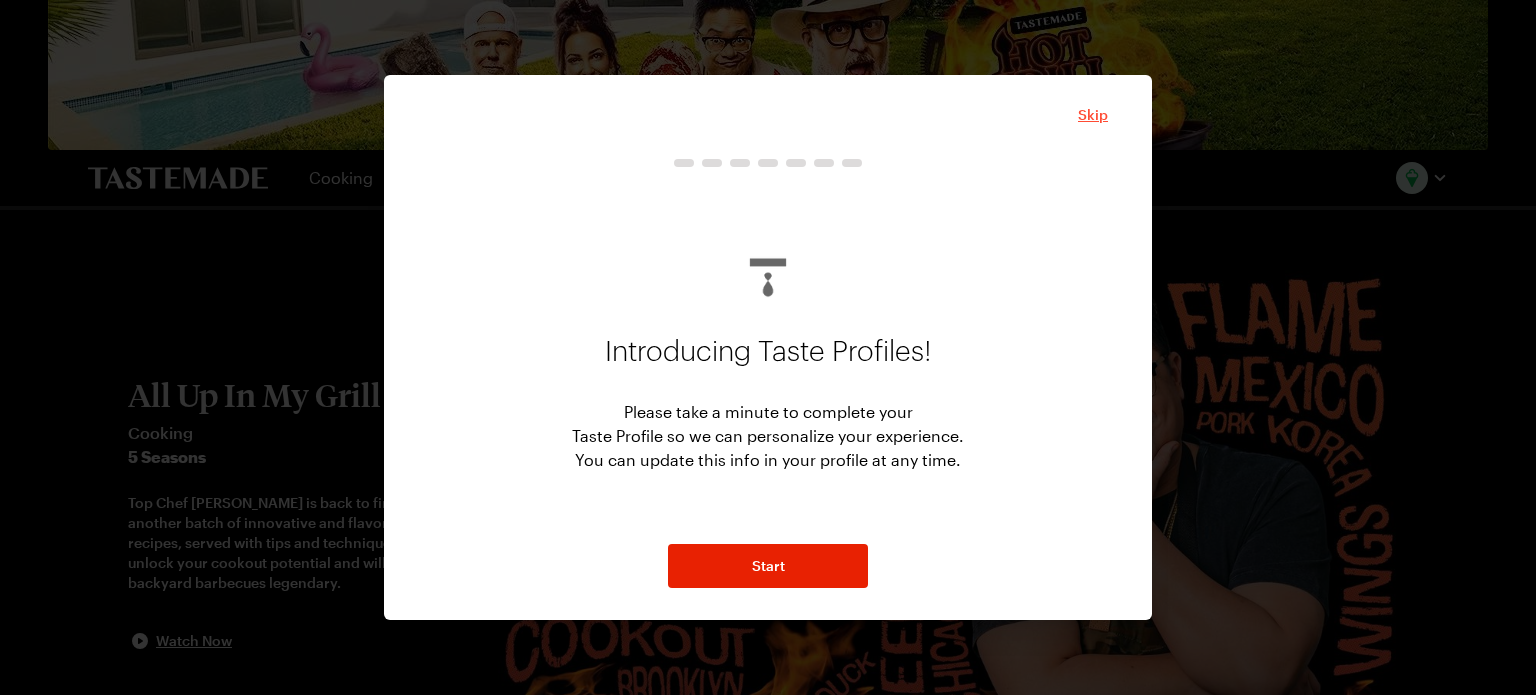 click on "Skip" at bounding box center [1093, 115] 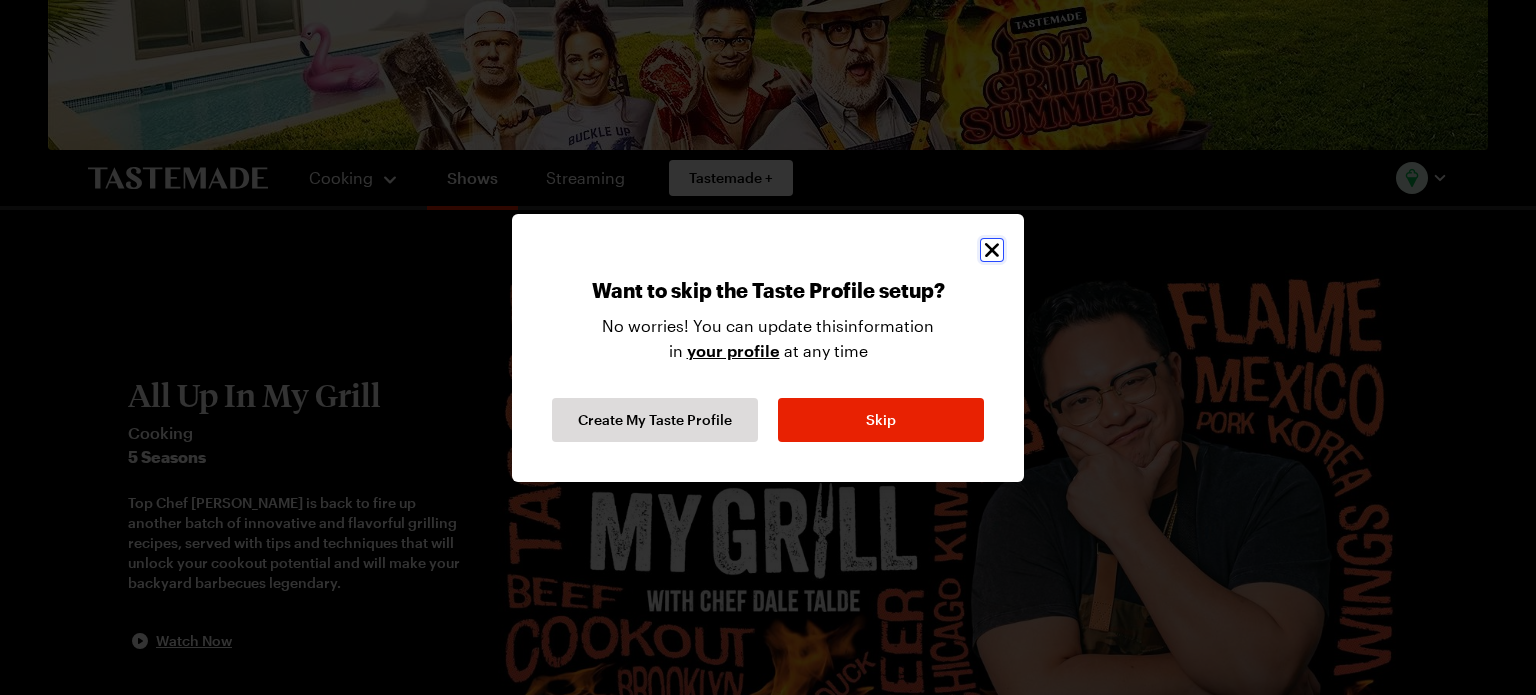 click 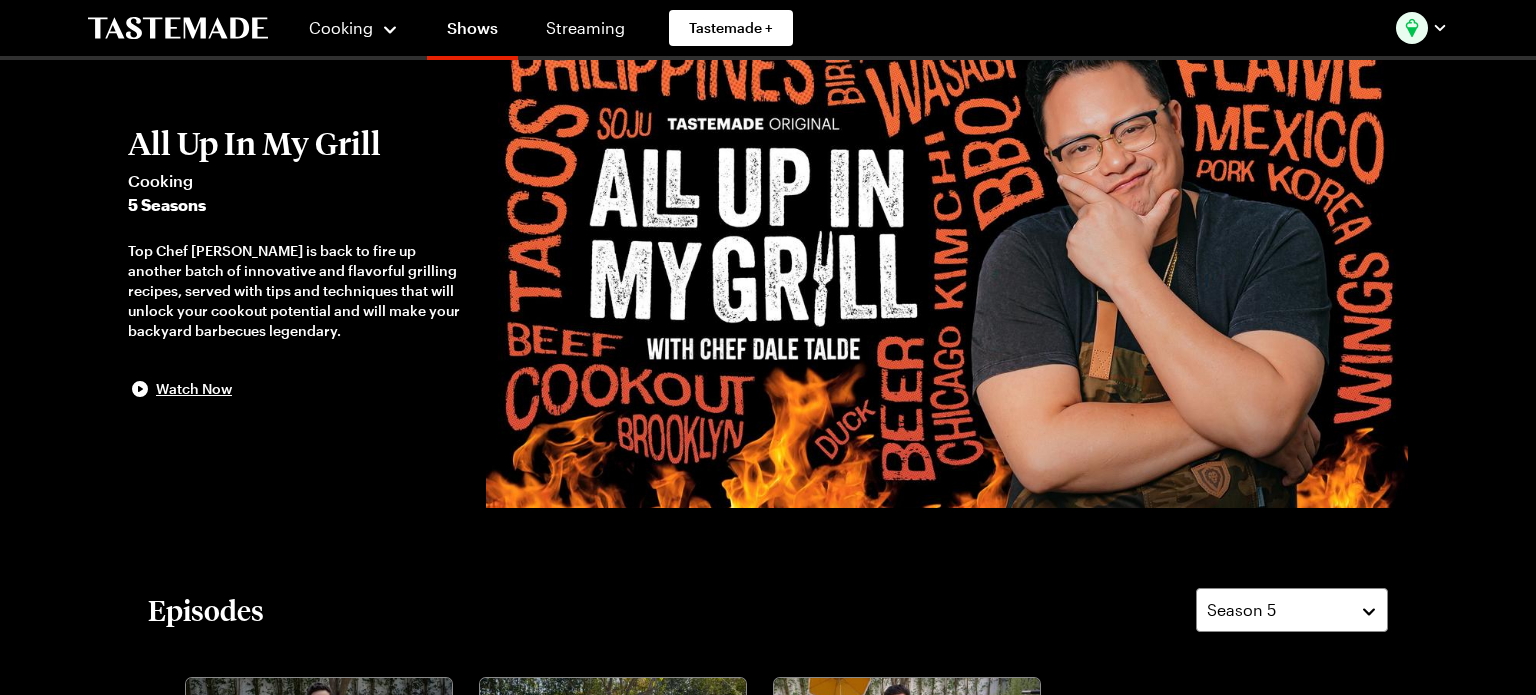 scroll, scrollTop: 0, scrollLeft: 0, axis: both 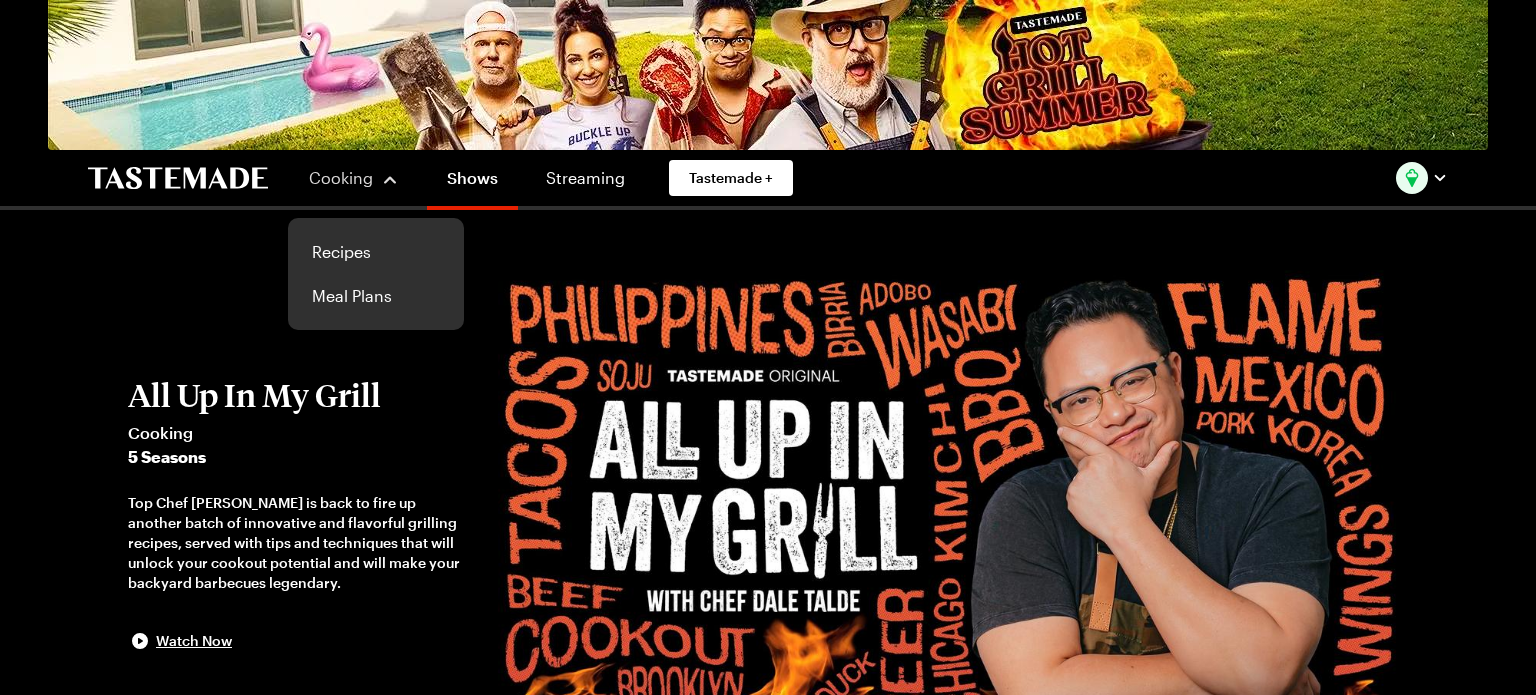 click on "Cooking" at bounding box center [341, 177] 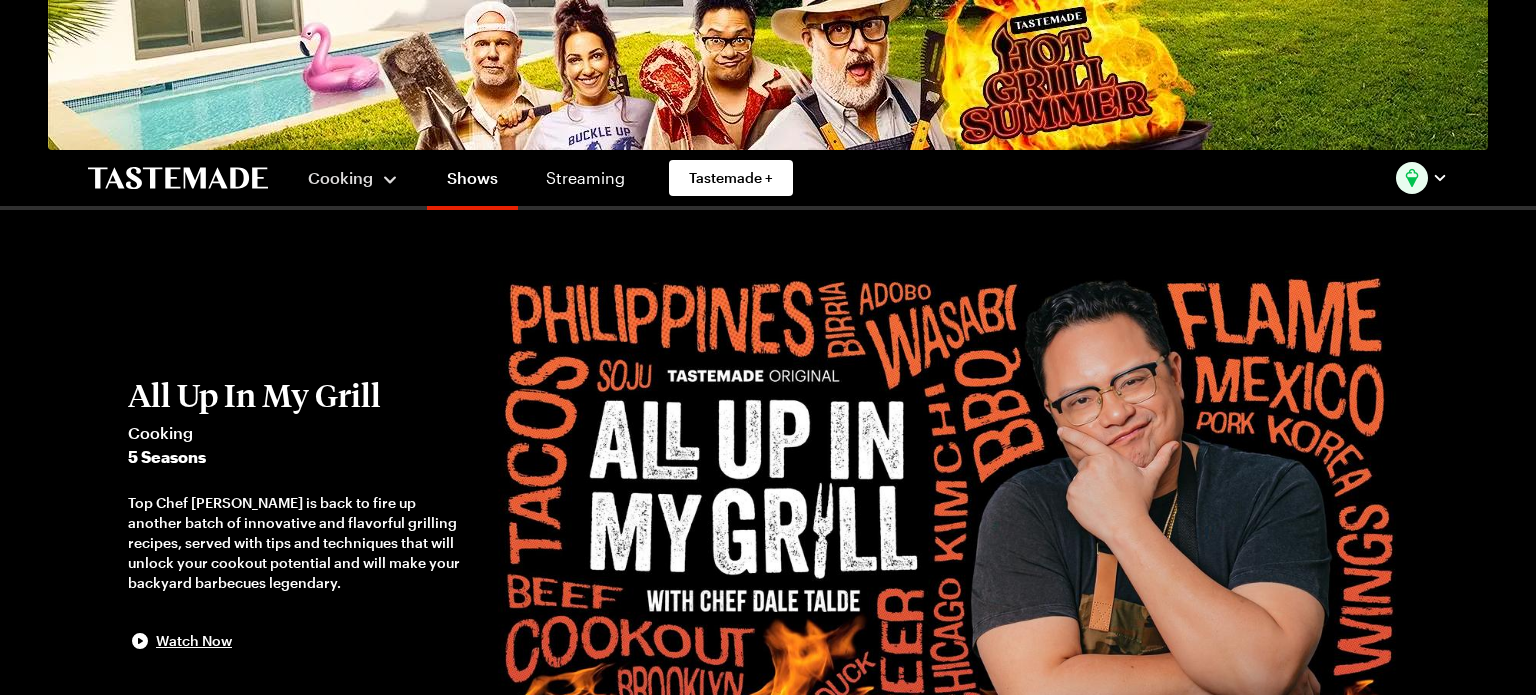 click on "Cooking" at bounding box center [353, 178] 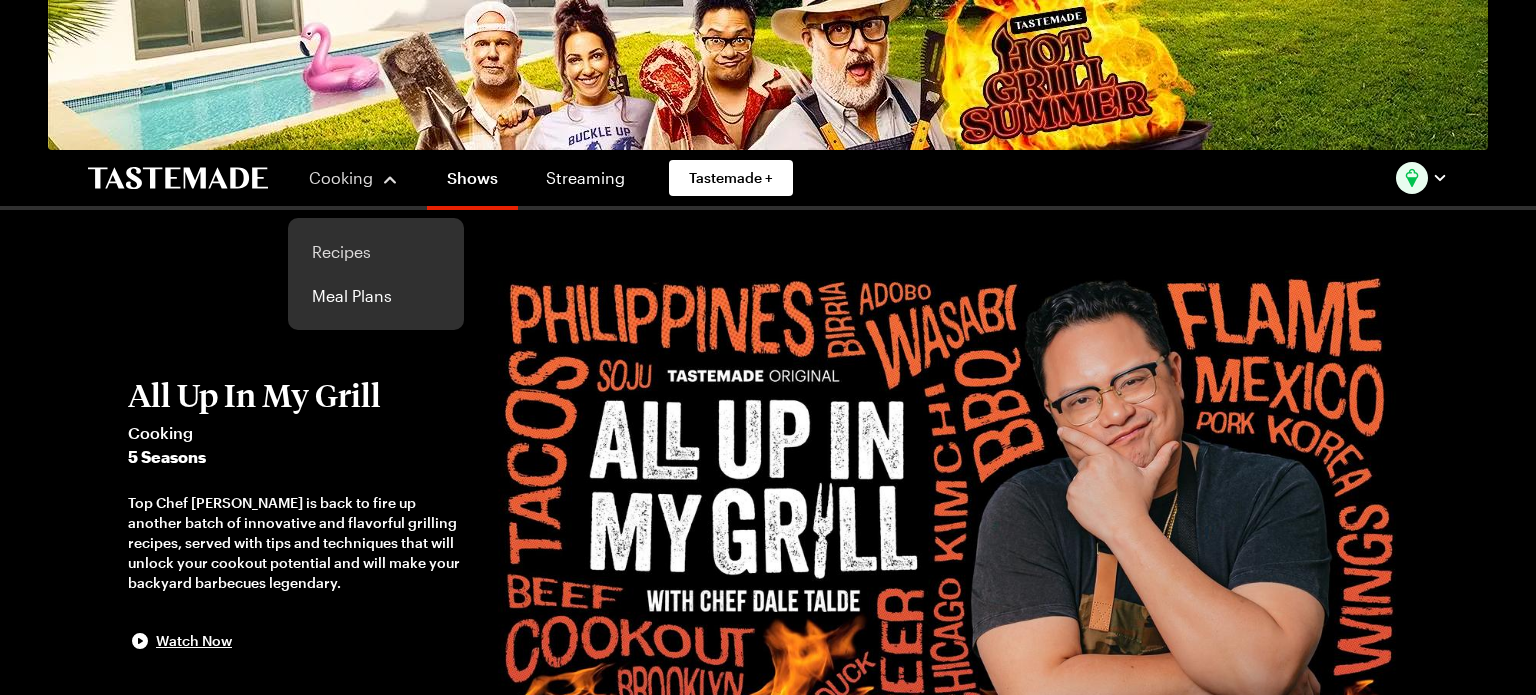 click on "Recipes" at bounding box center (376, 252) 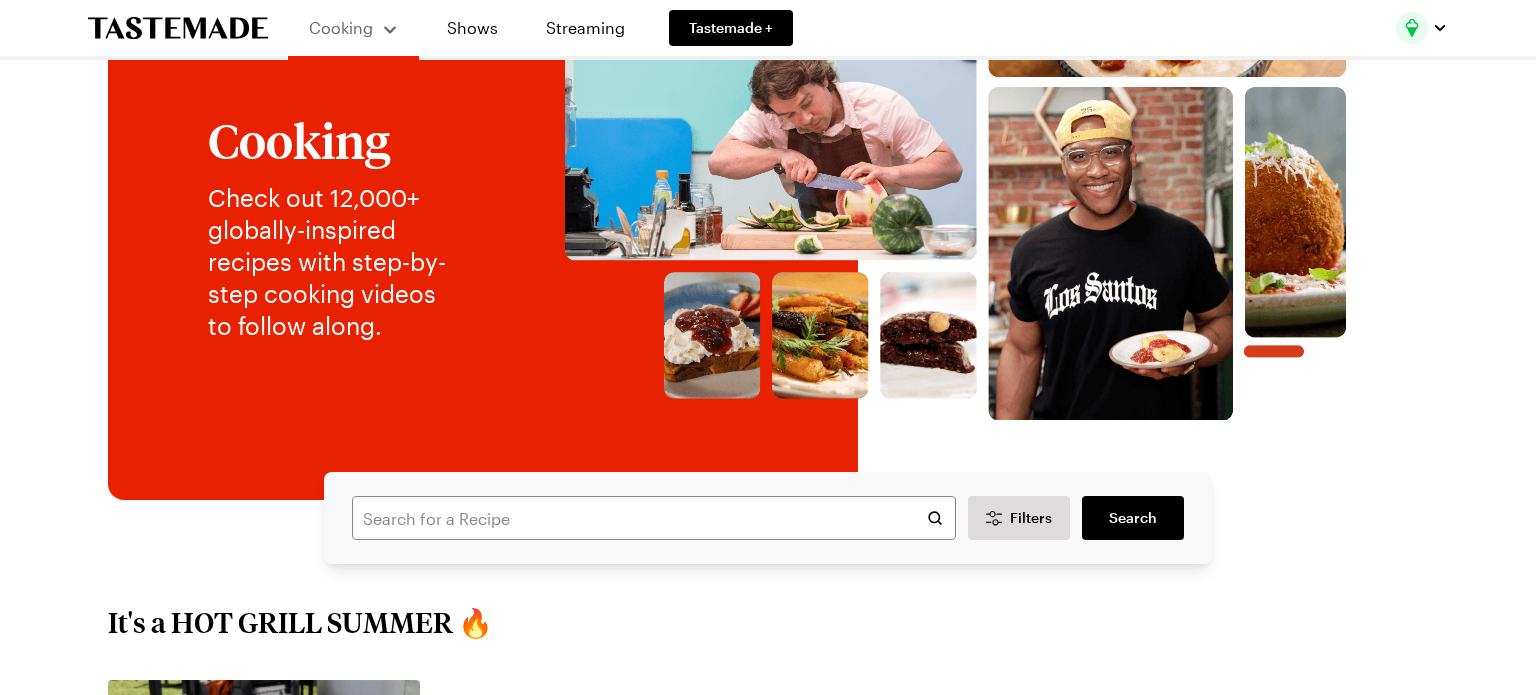 scroll, scrollTop: 0, scrollLeft: 0, axis: both 